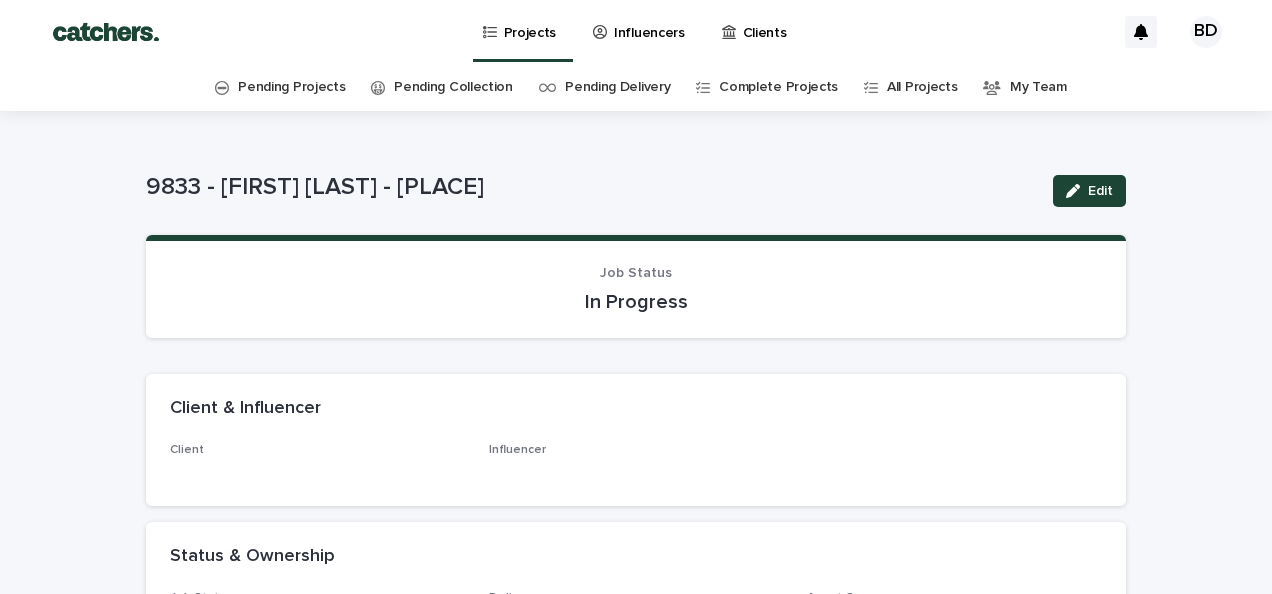 scroll, scrollTop: 0, scrollLeft: 0, axis: both 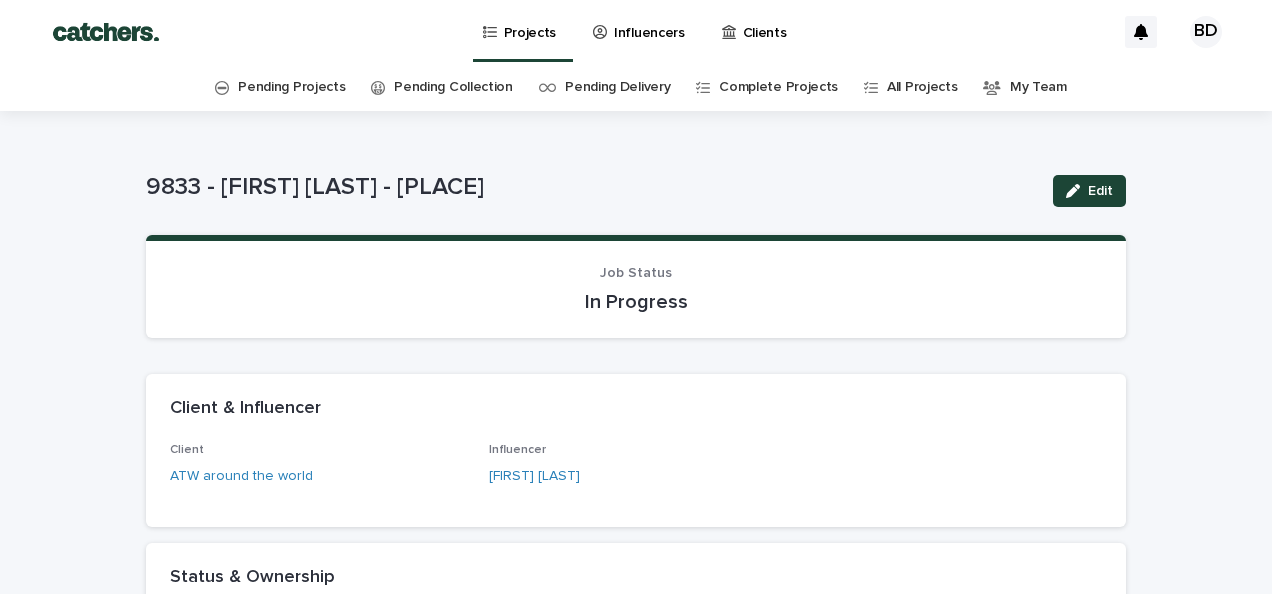 click on "Influencers" at bounding box center [642, 31] 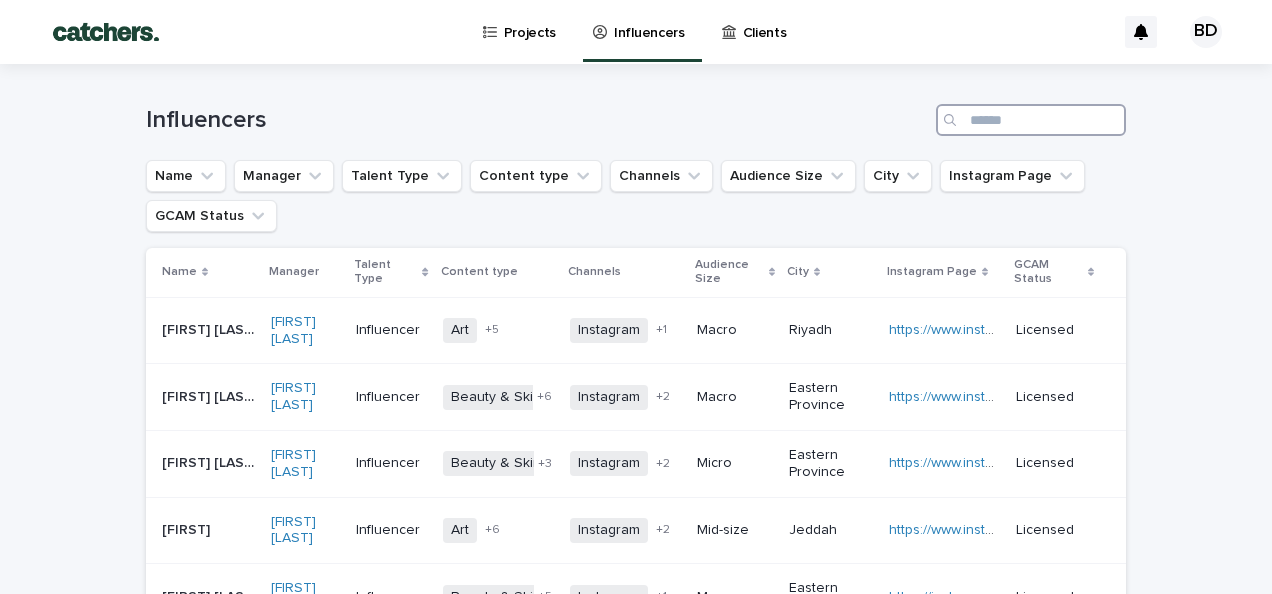 click at bounding box center (1031, 120) 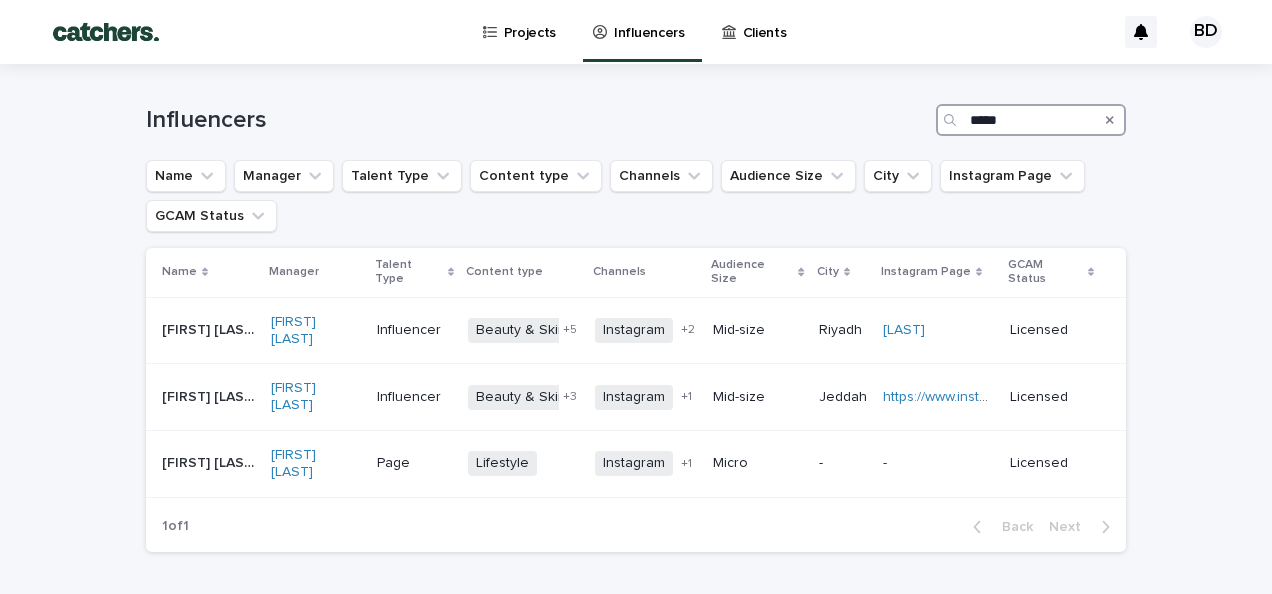 type on "*****" 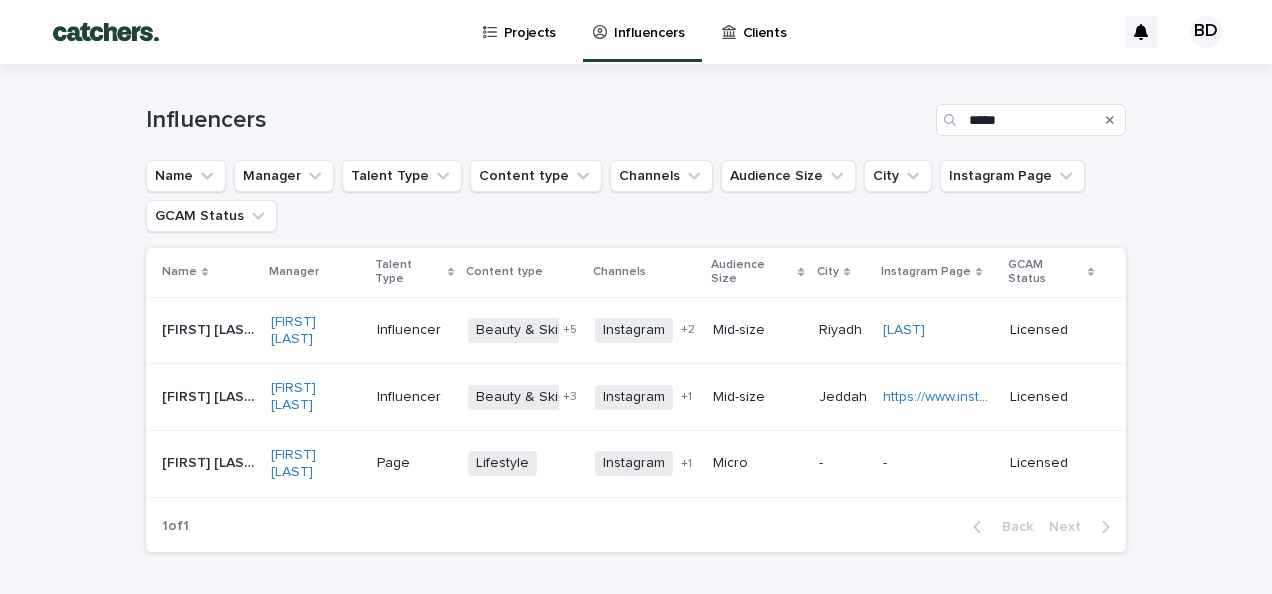 click on "Projects" at bounding box center [530, 21] 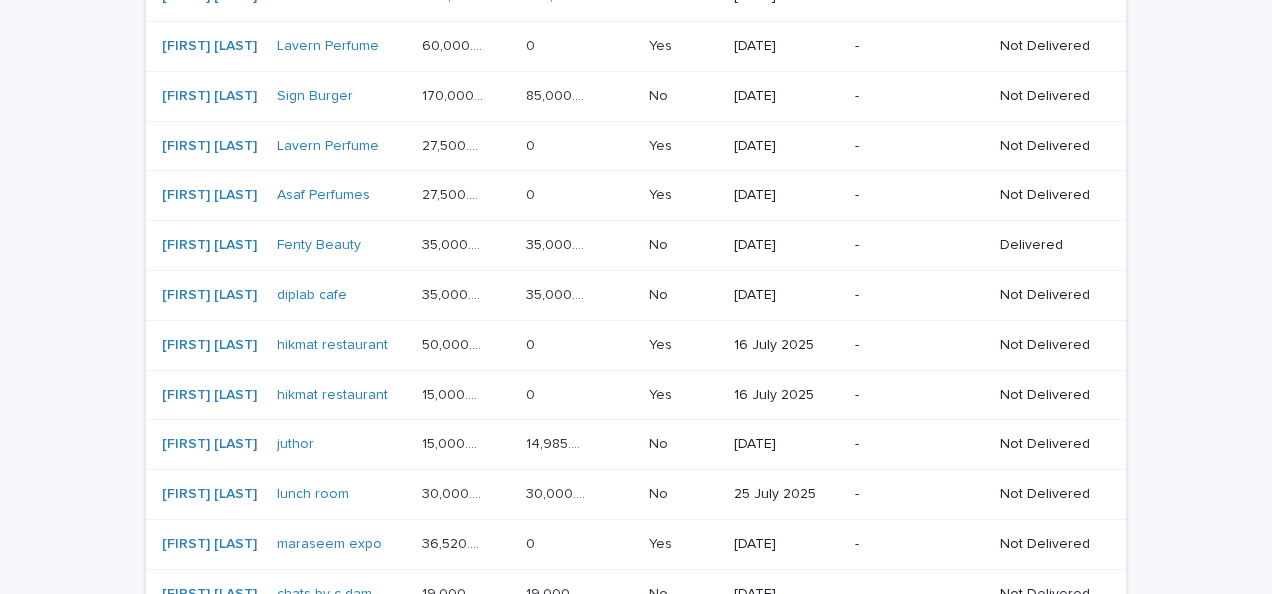 scroll, scrollTop: 412, scrollLeft: 0, axis: vertical 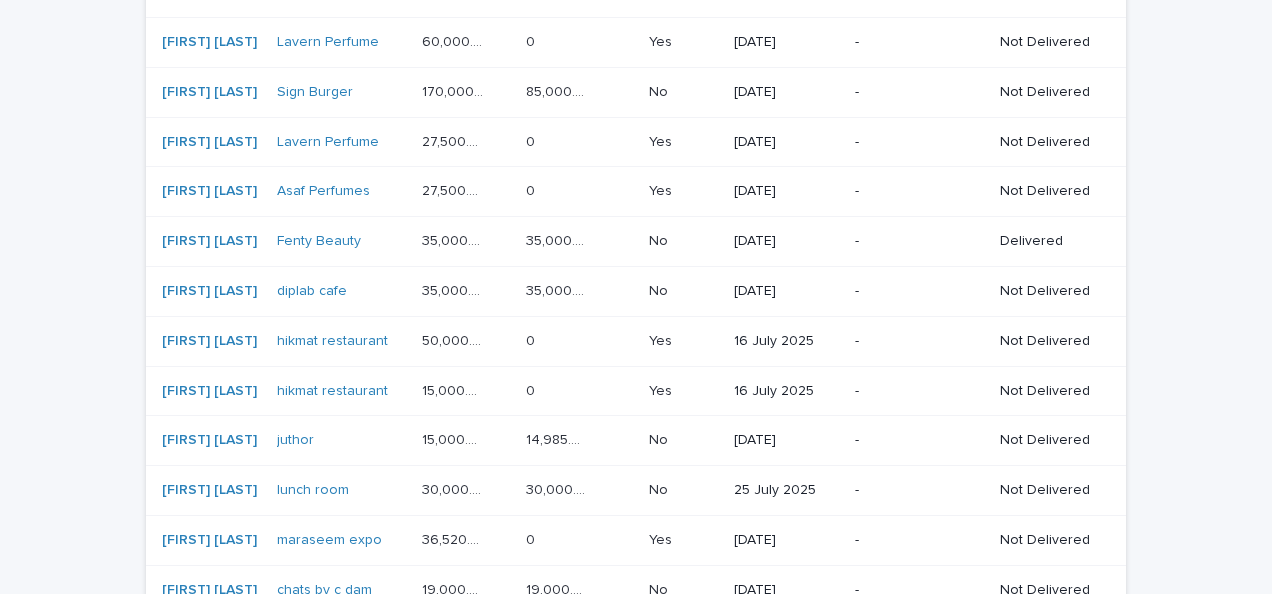click on "16 July 2025" at bounding box center (787, 341) 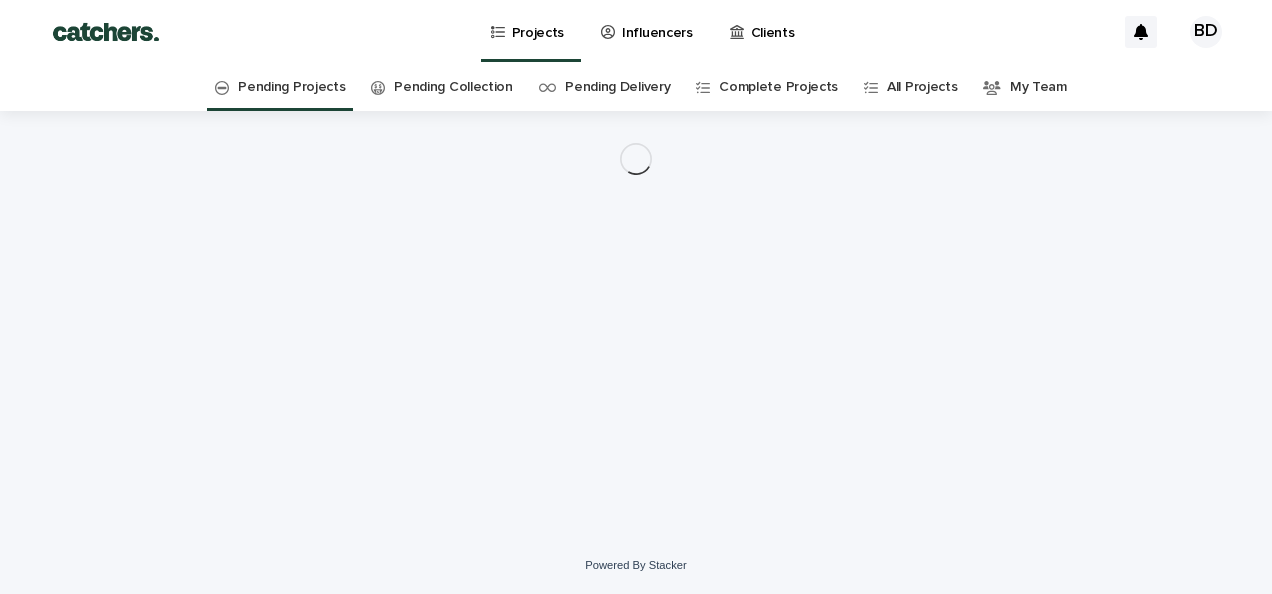 scroll, scrollTop: 0, scrollLeft: 0, axis: both 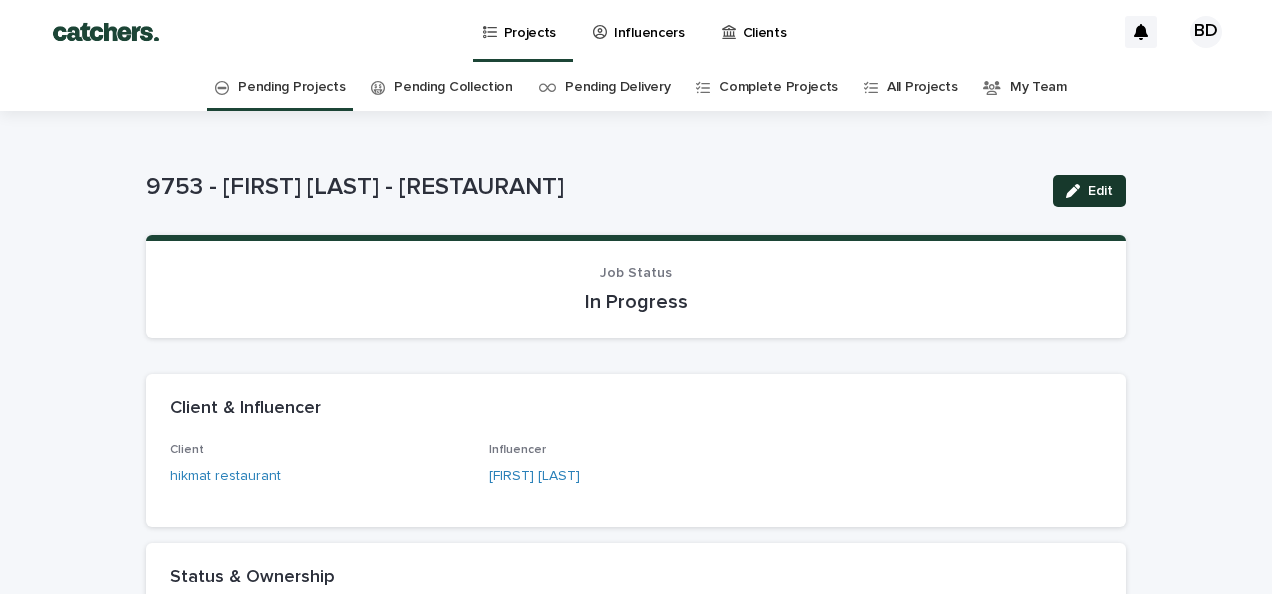 click 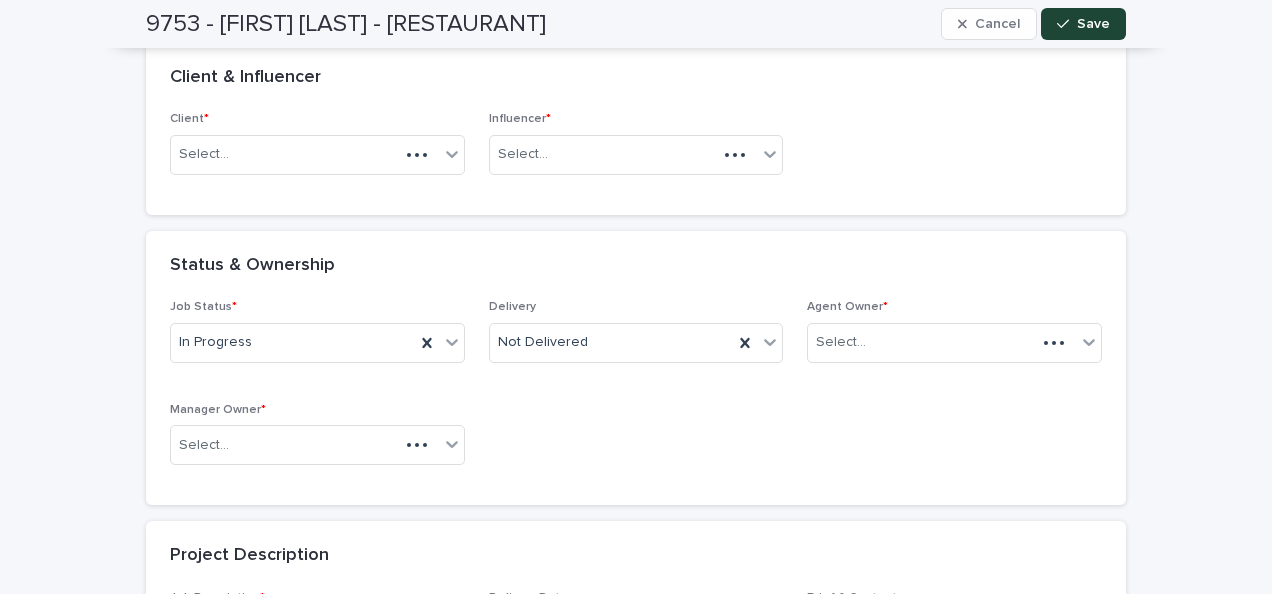scroll, scrollTop: 339, scrollLeft: 0, axis: vertical 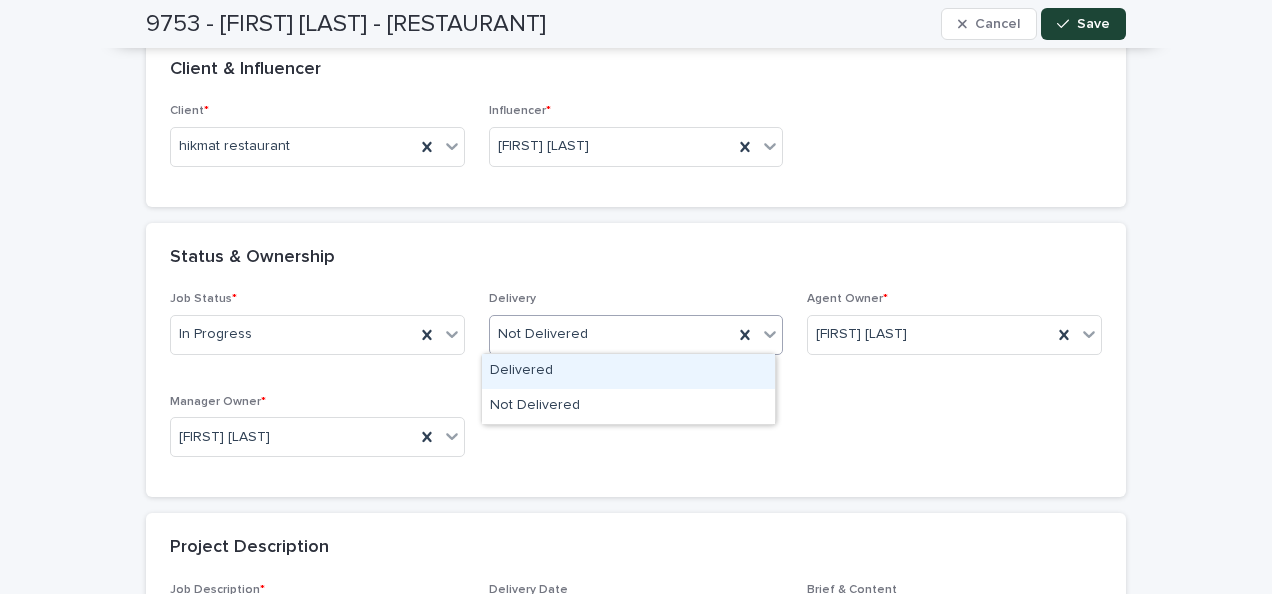 click on "Not Delivered" at bounding box center [612, 334] 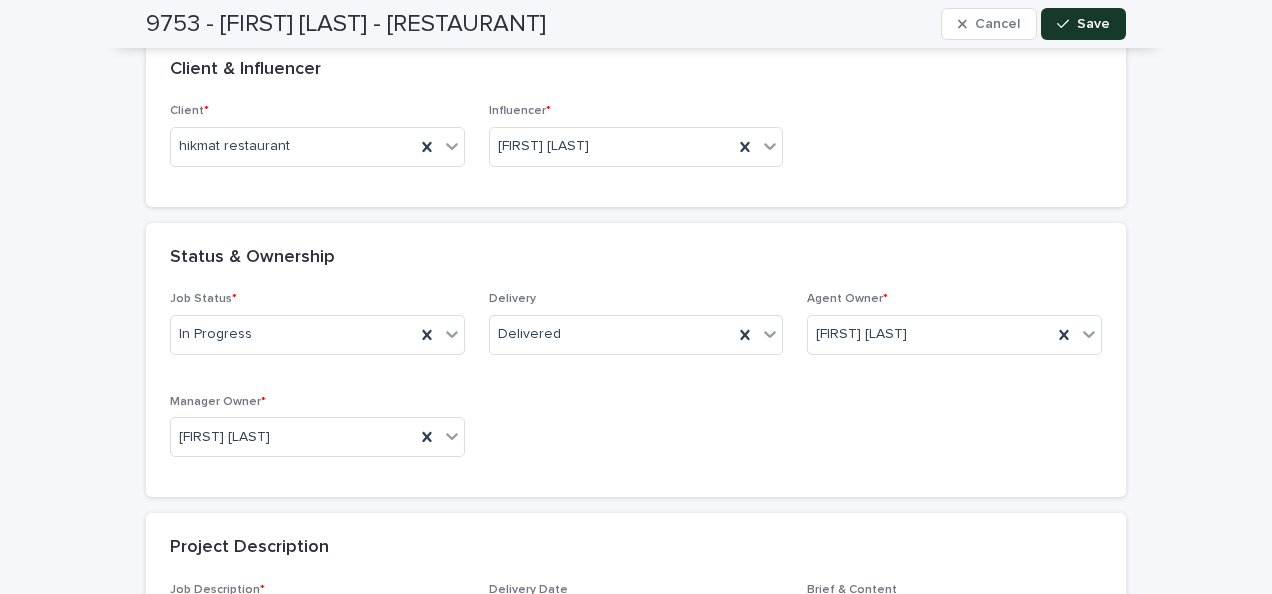 click on "Save" at bounding box center (1083, 24) 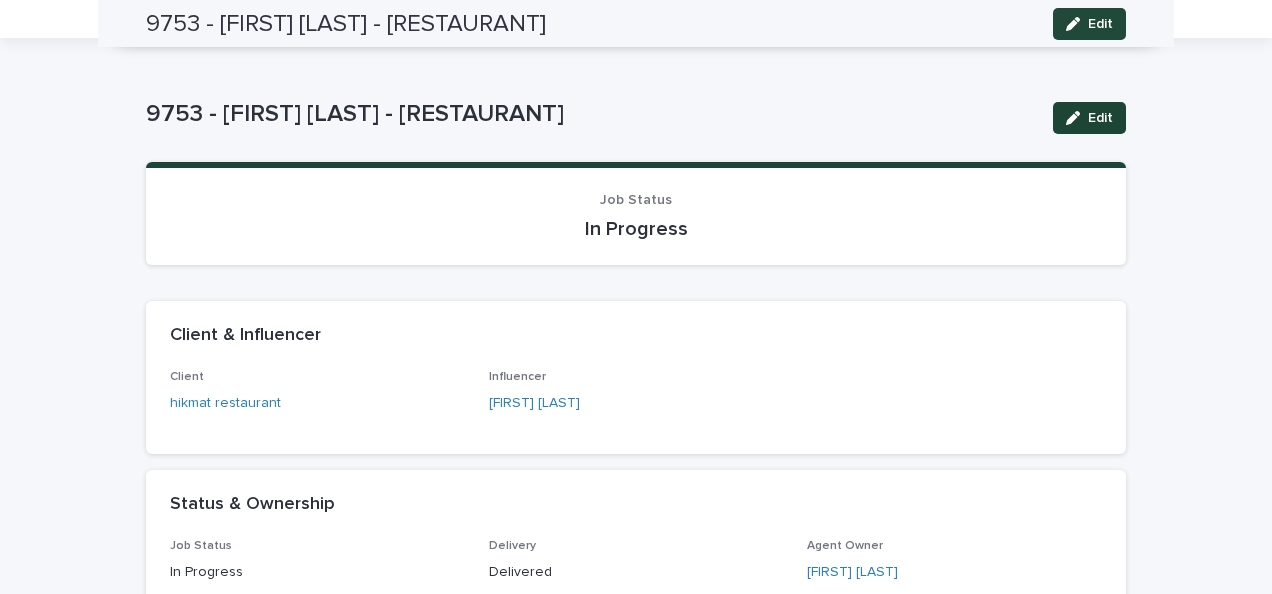 scroll, scrollTop: 0, scrollLeft: 0, axis: both 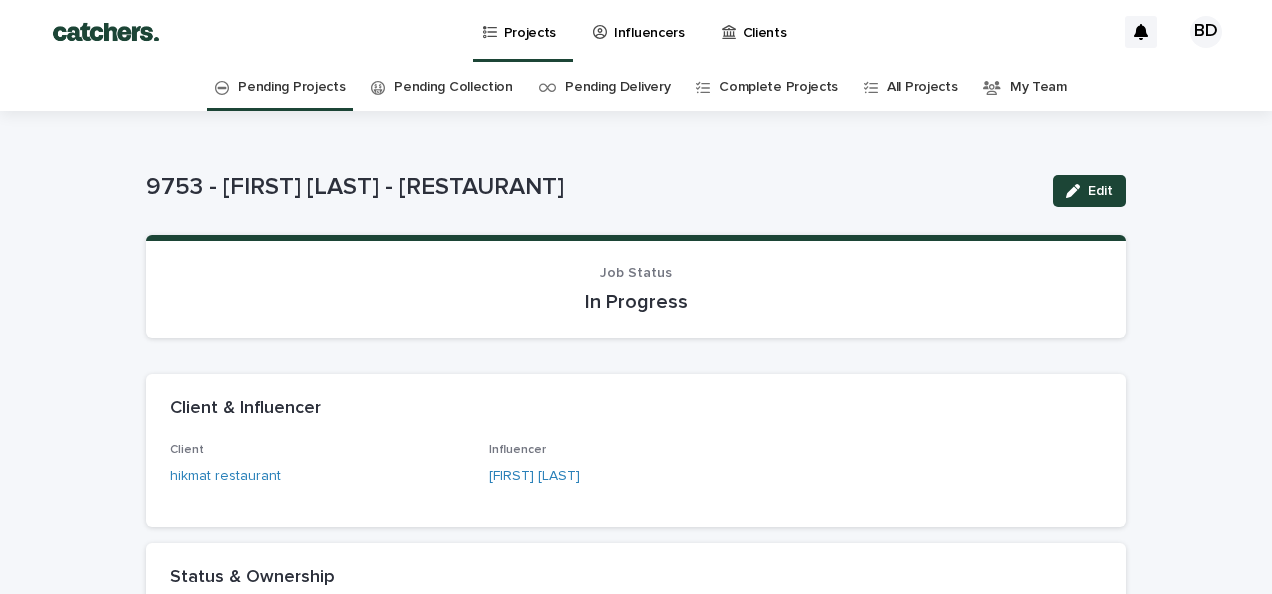 click on "Pending Projects" at bounding box center [291, 87] 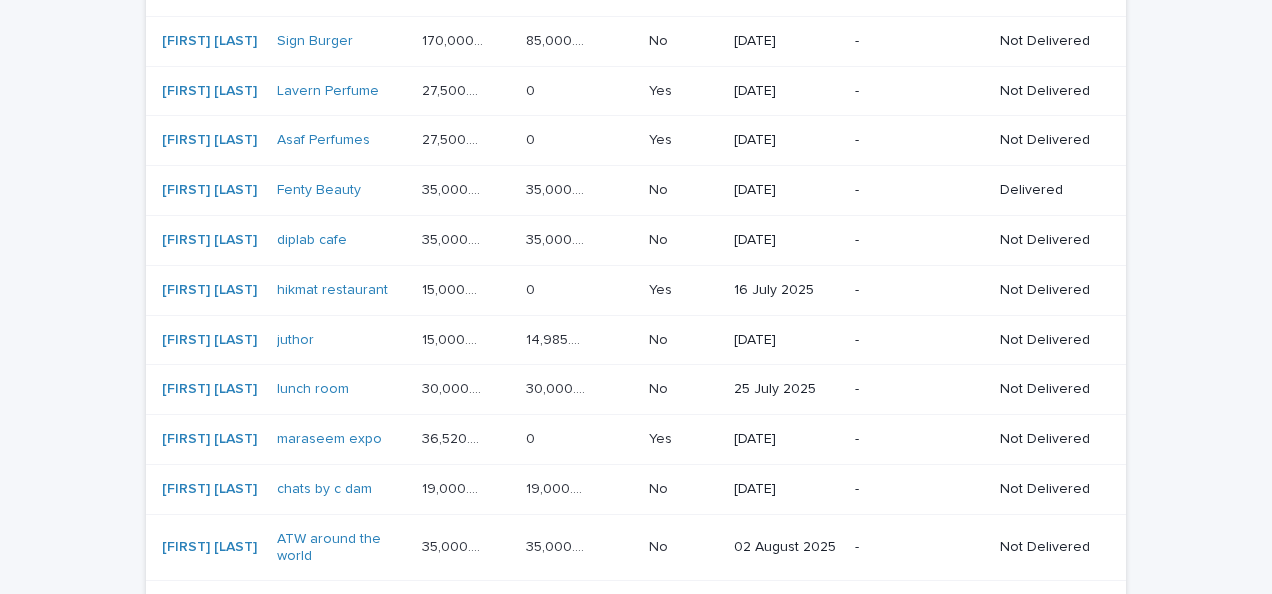 scroll, scrollTop: 466, scrollLeft: 0, axis: vertical 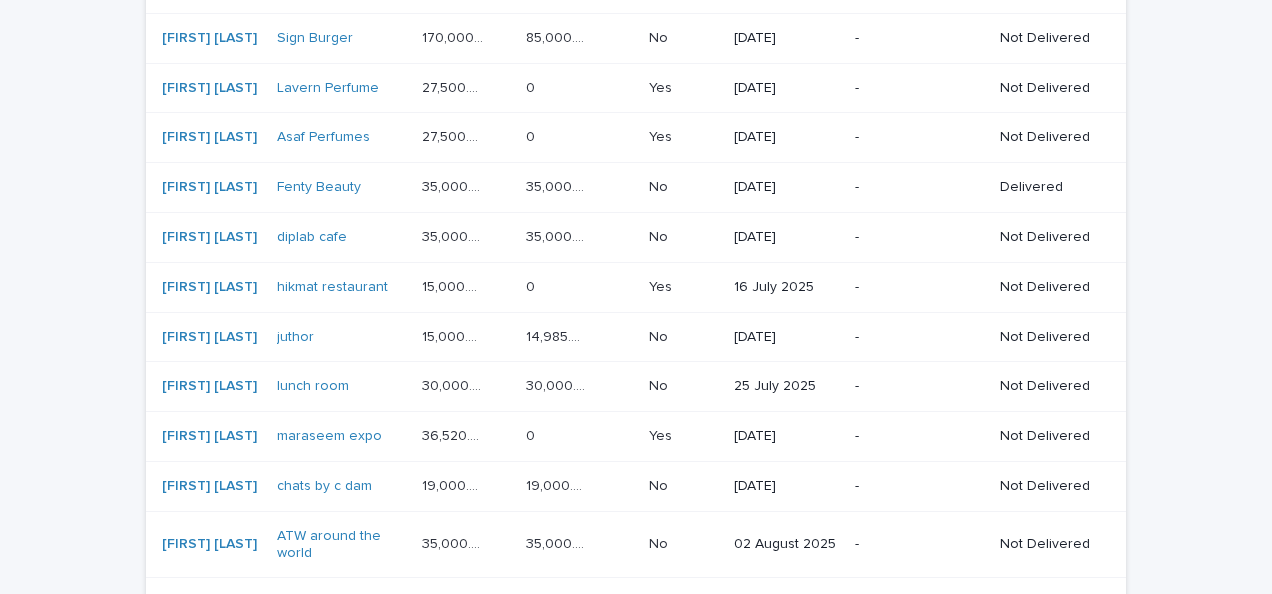 click on "25 July 2025" at bounding box center (787, 386) 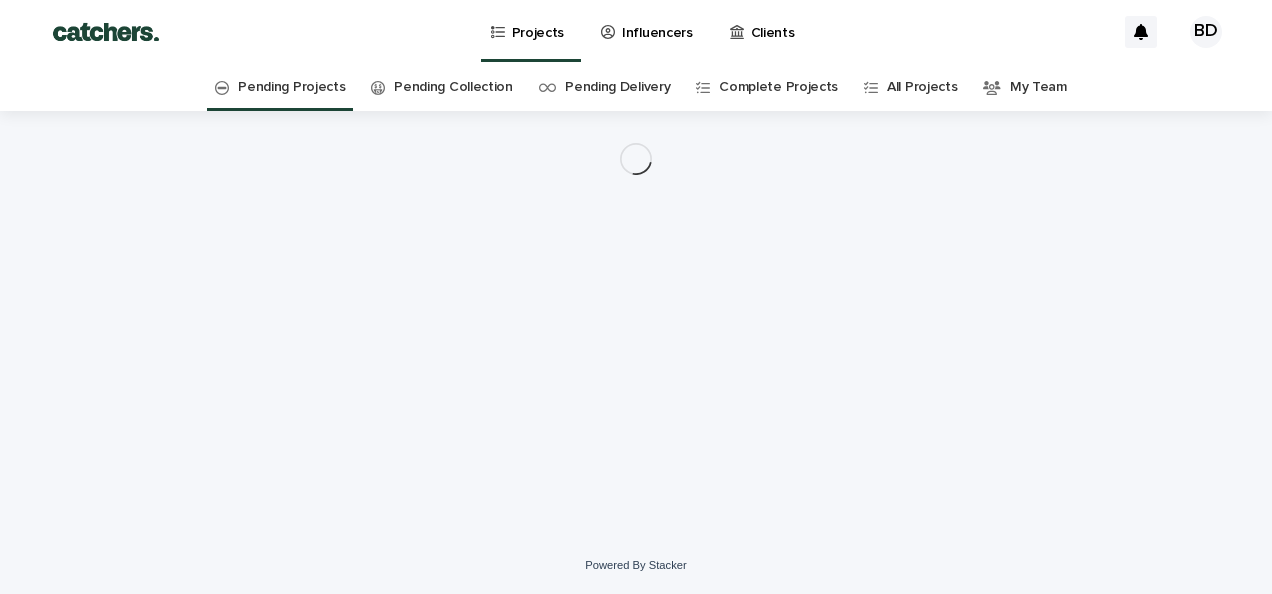 scroll, scrollTop: 0, scrollLeft: 0, axis: both 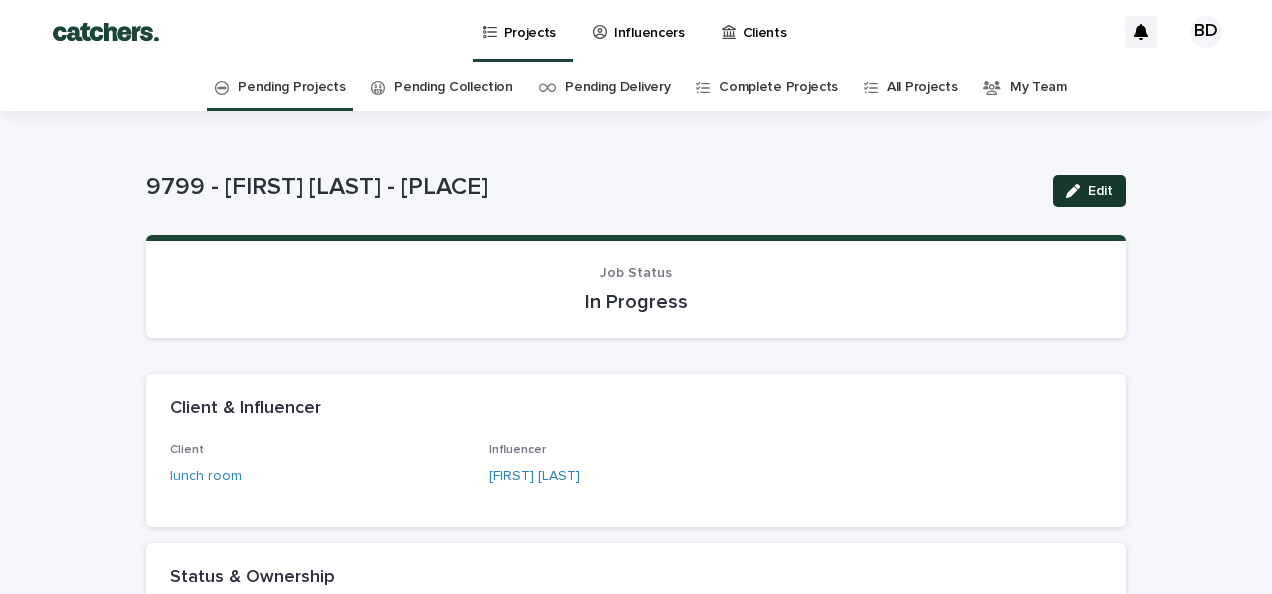 click on "Edit" at bounding box center (1089, 191) 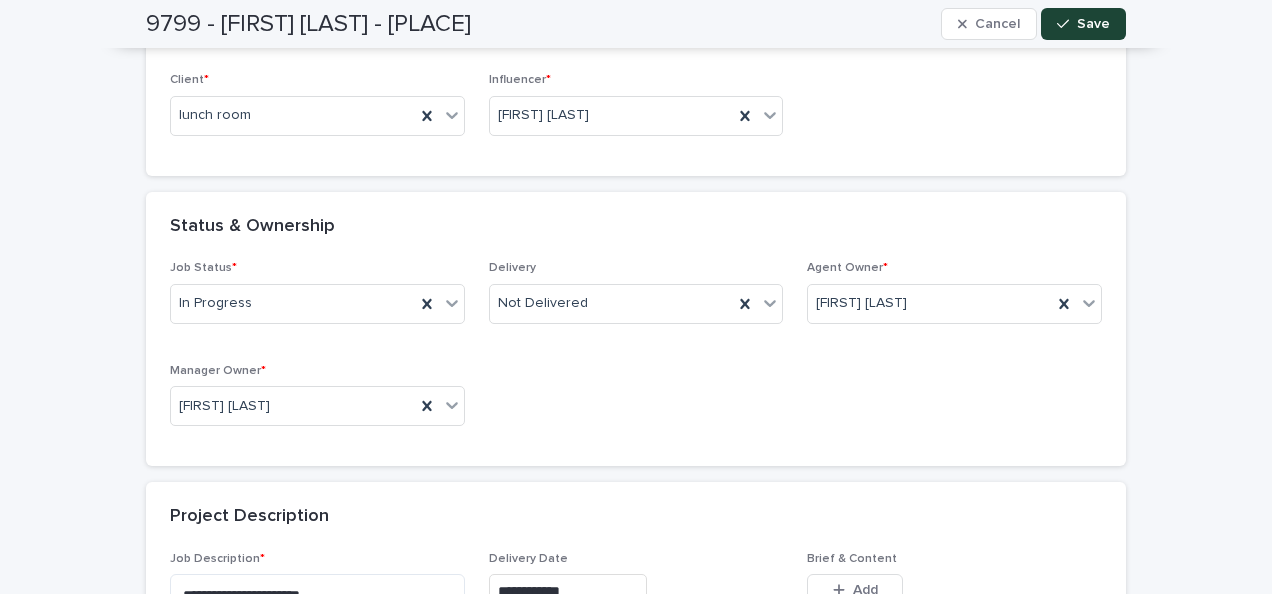 scroll, scrollTop: 391, scrollLeft: 0, axis: vertical 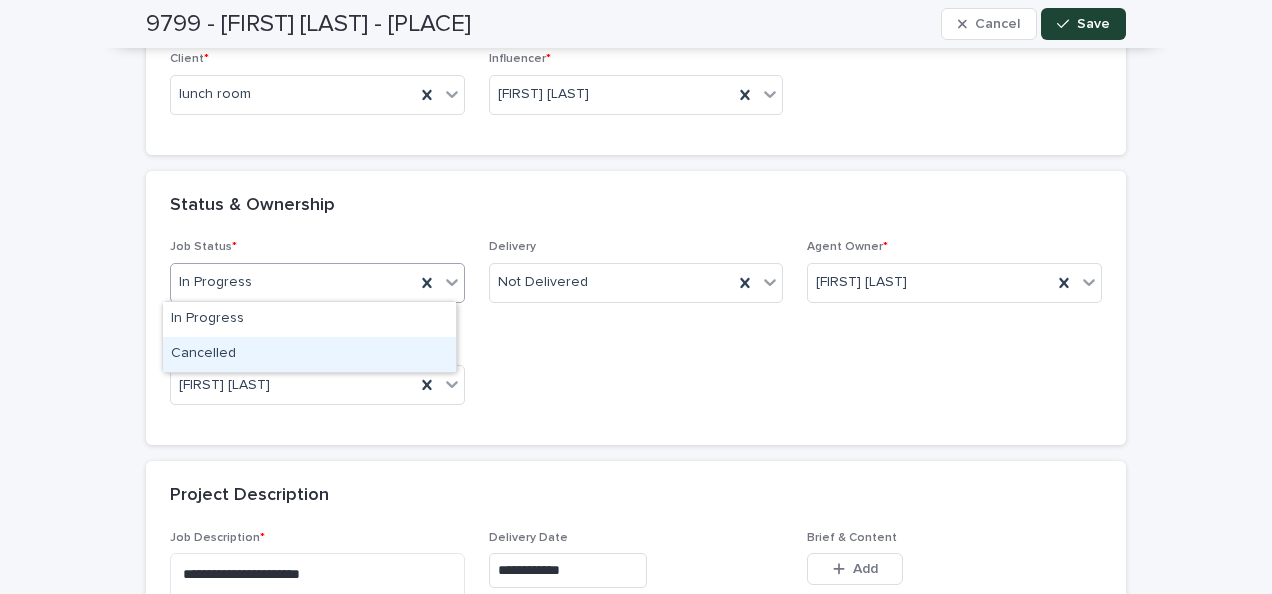 drag, startPoint x: 359, startPoint y: 279, endPoint x: 365, endPoint y: 356, distance: 77.23341 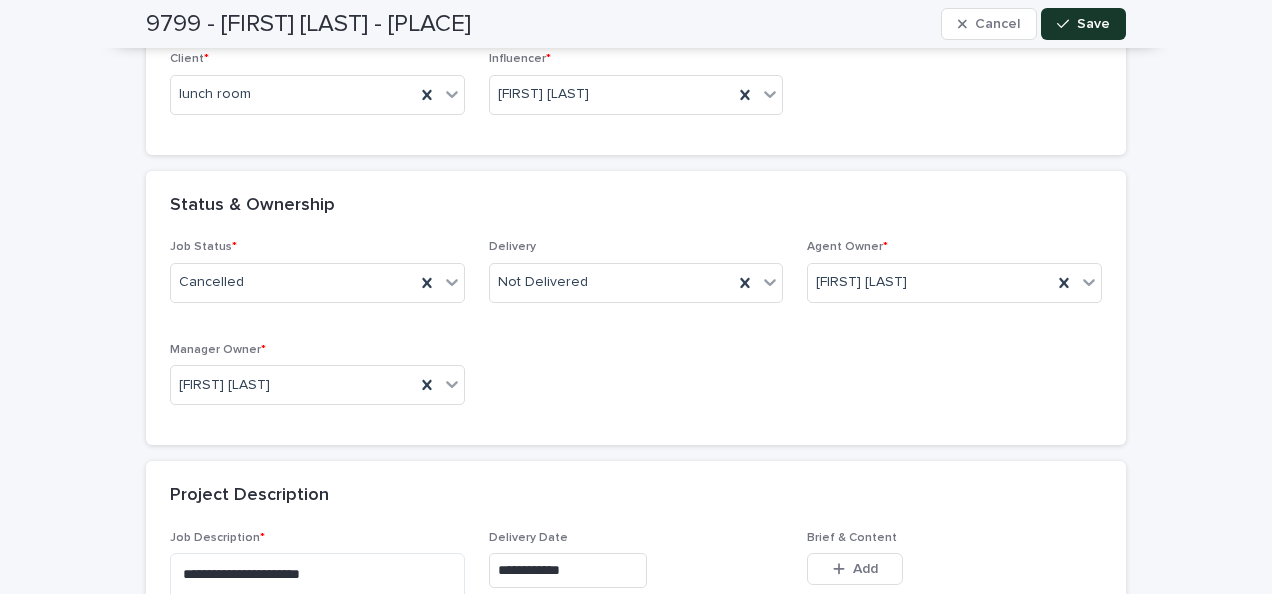click on "Save" at bounding box center (1083, 24) 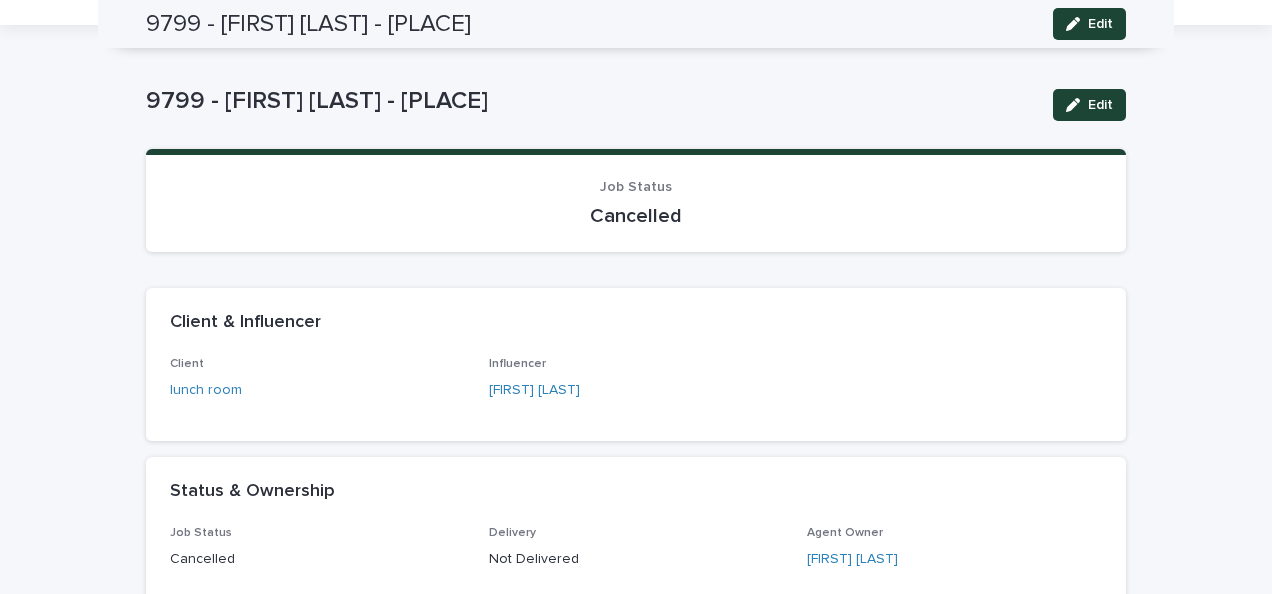 scroll, scrollTop: 72, scrollLeft: 0, axis: vertical 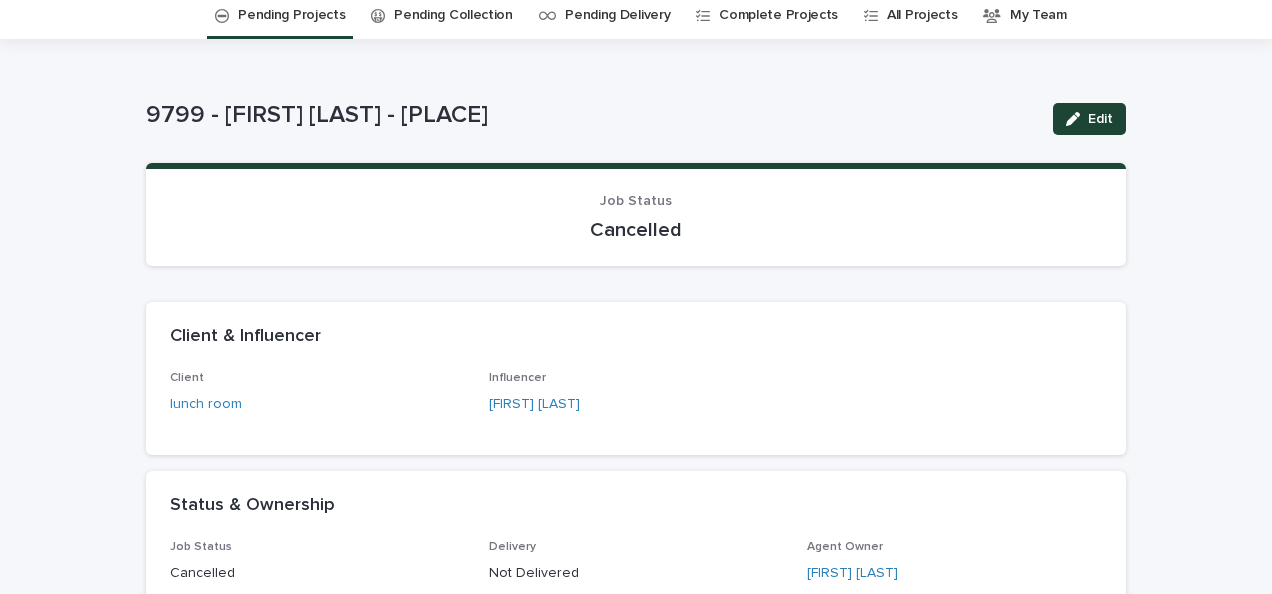 click on "Pending Projects" at bounding box center (291, 15) 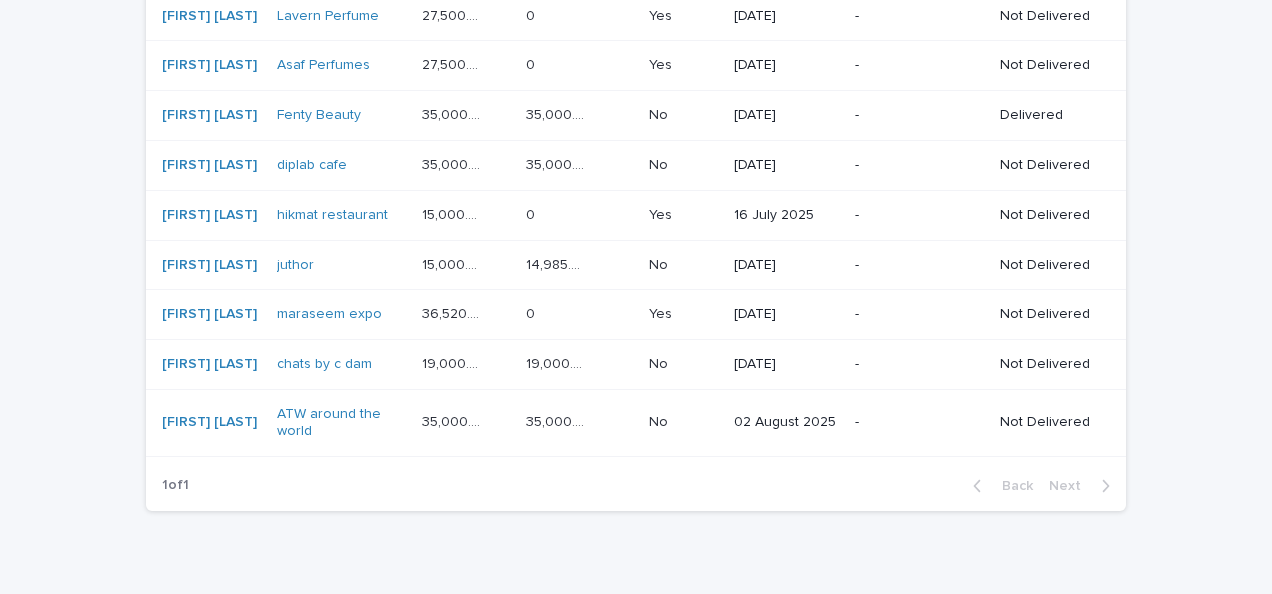 scroll, scrollTop: 540, scrollLeft: 0, axis: vertical 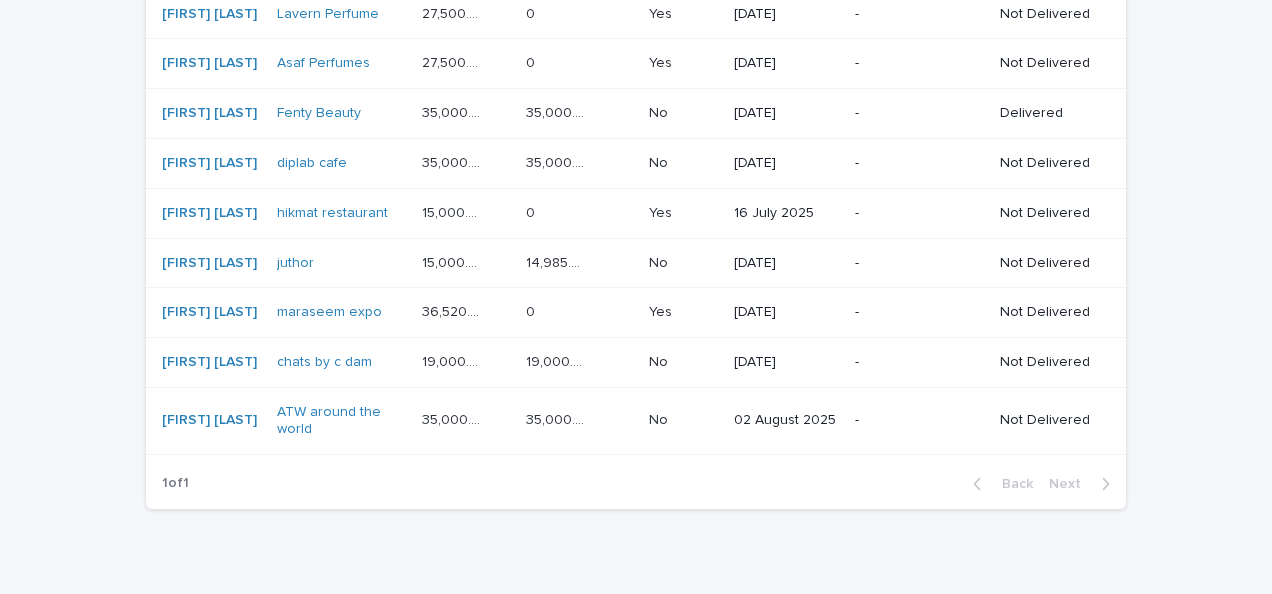 click on "02 August 2025" at bounding box center (787, 420) 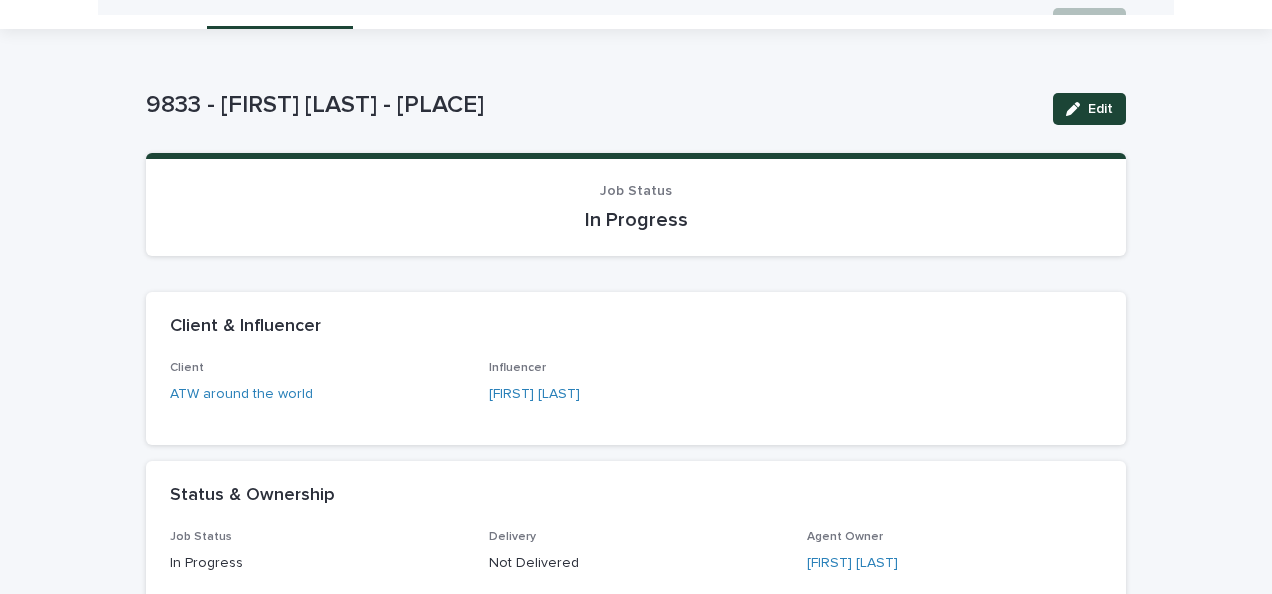 scroll, scrollTop: 64, scrollLeft: 0, axis: vertical 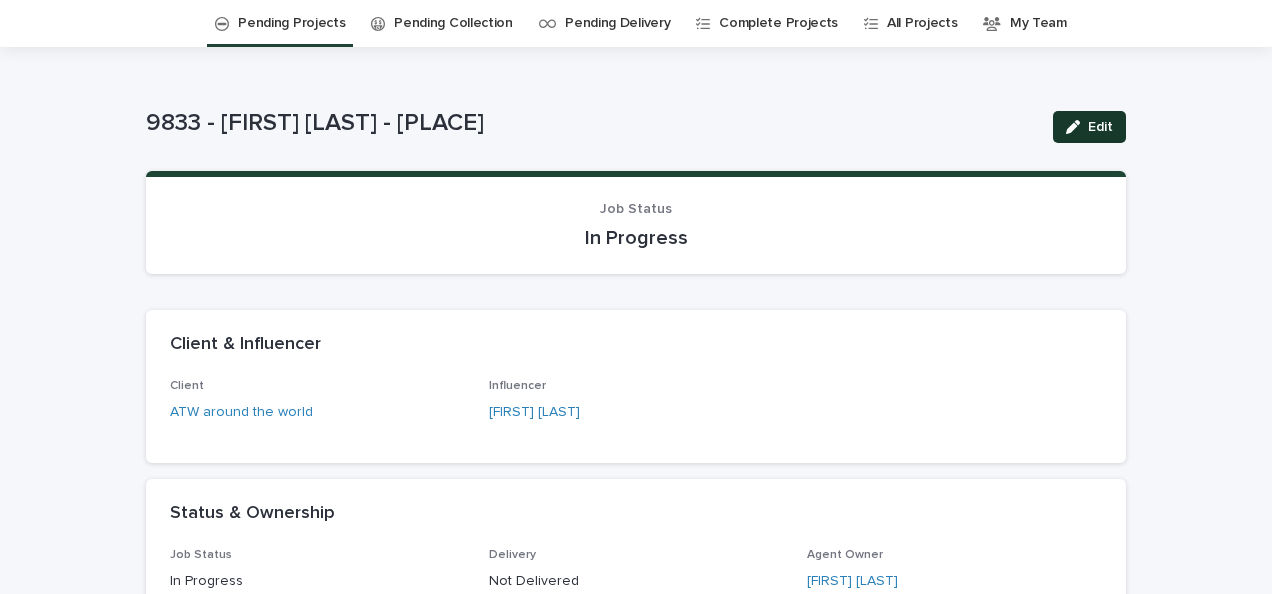 click on "Edit" at bounding box center [1089, 127] 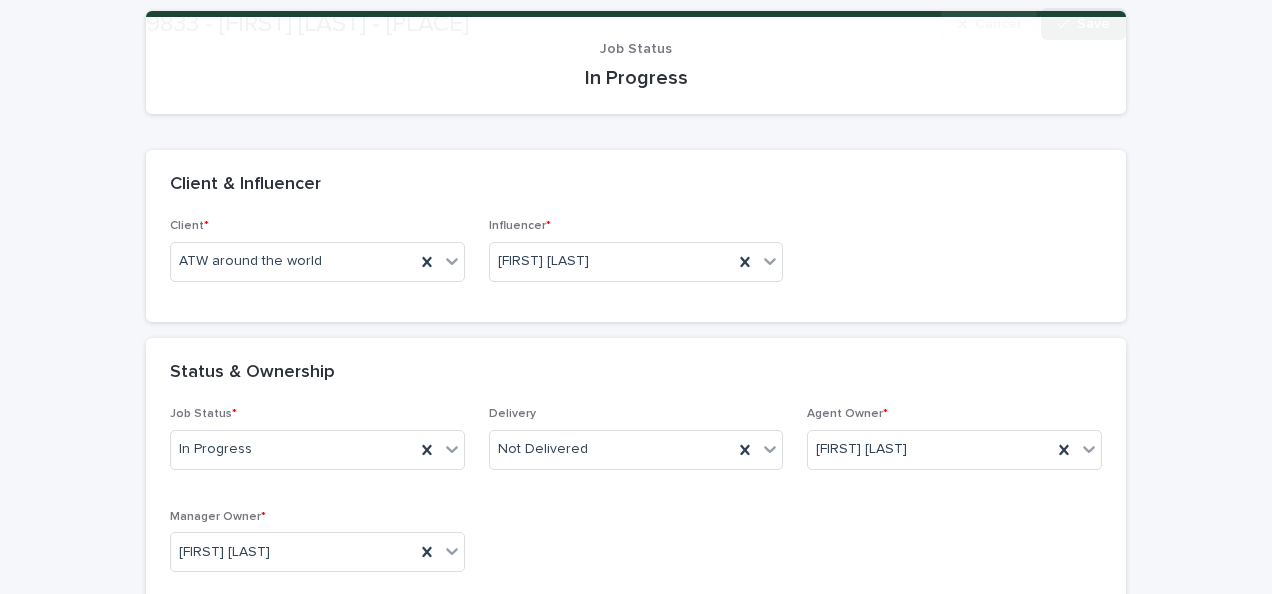 scroll, scrollTop: 300, scrollLeft: 0, axis: vertical 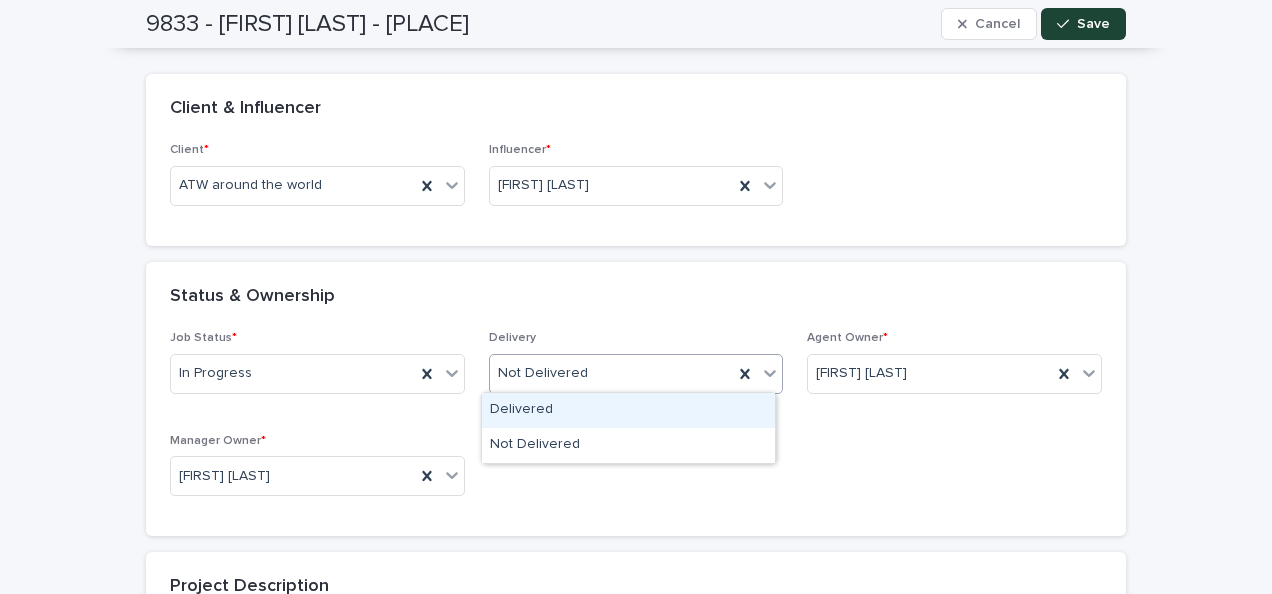 click on "Delivered" at bounding box center (628, 410) 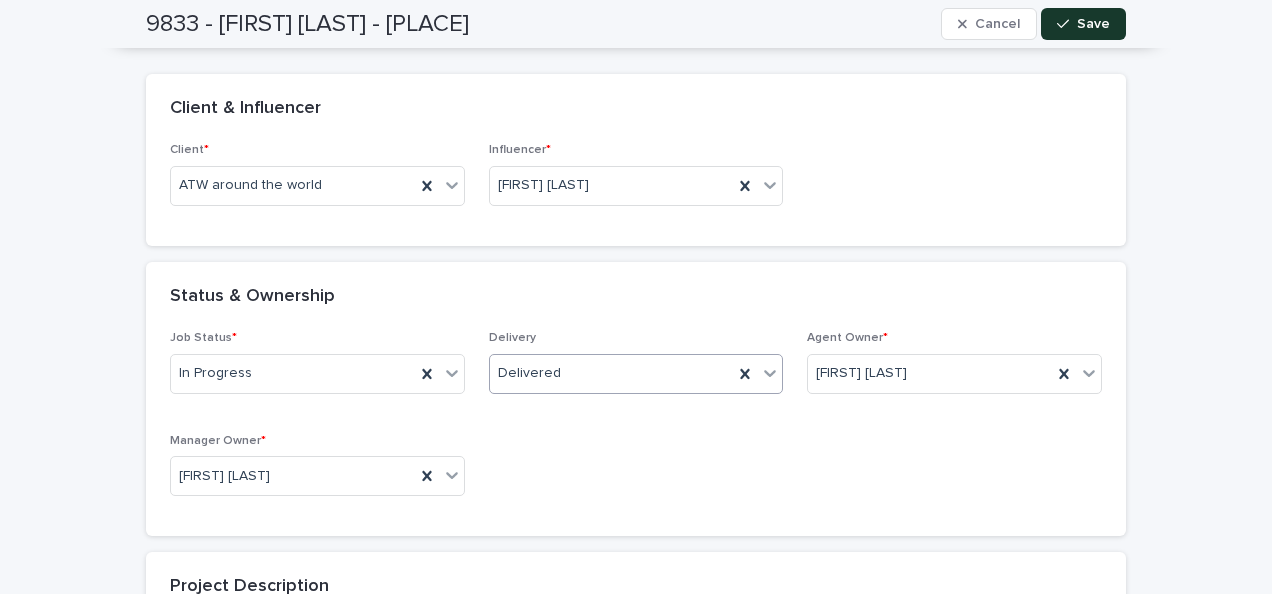 click on "Save" at bounding box center (1083, 24) 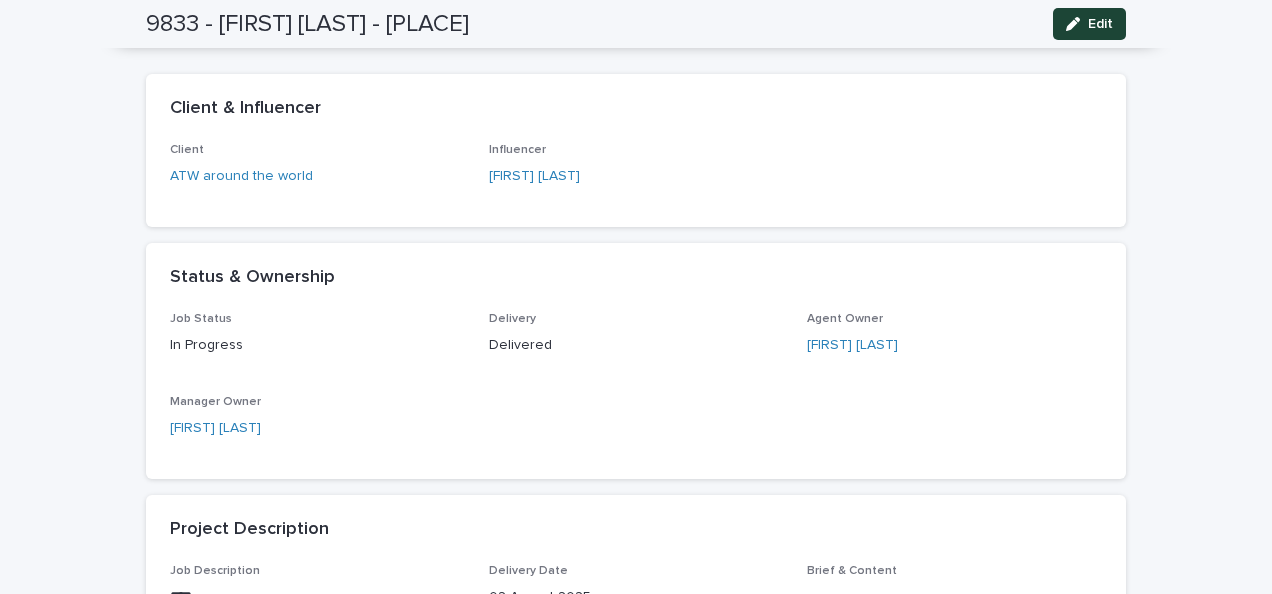 scroll, scrollTop: 0, scrollLeft: 0, axis: both 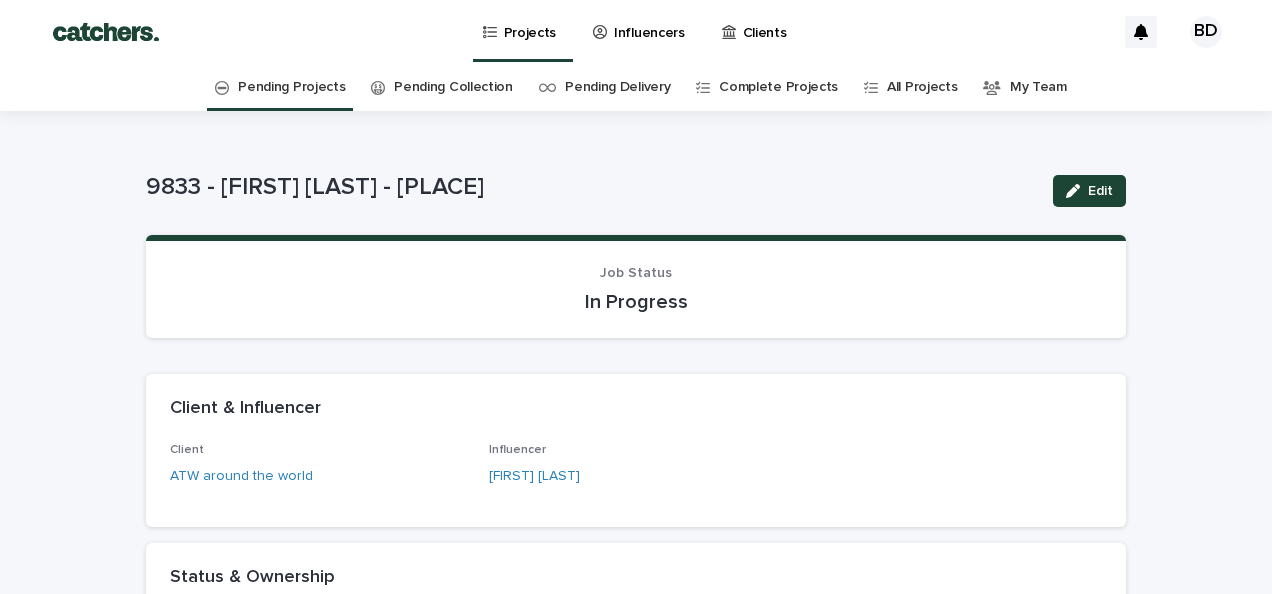click on "Pending Projects" at bounding box center [291, 87] 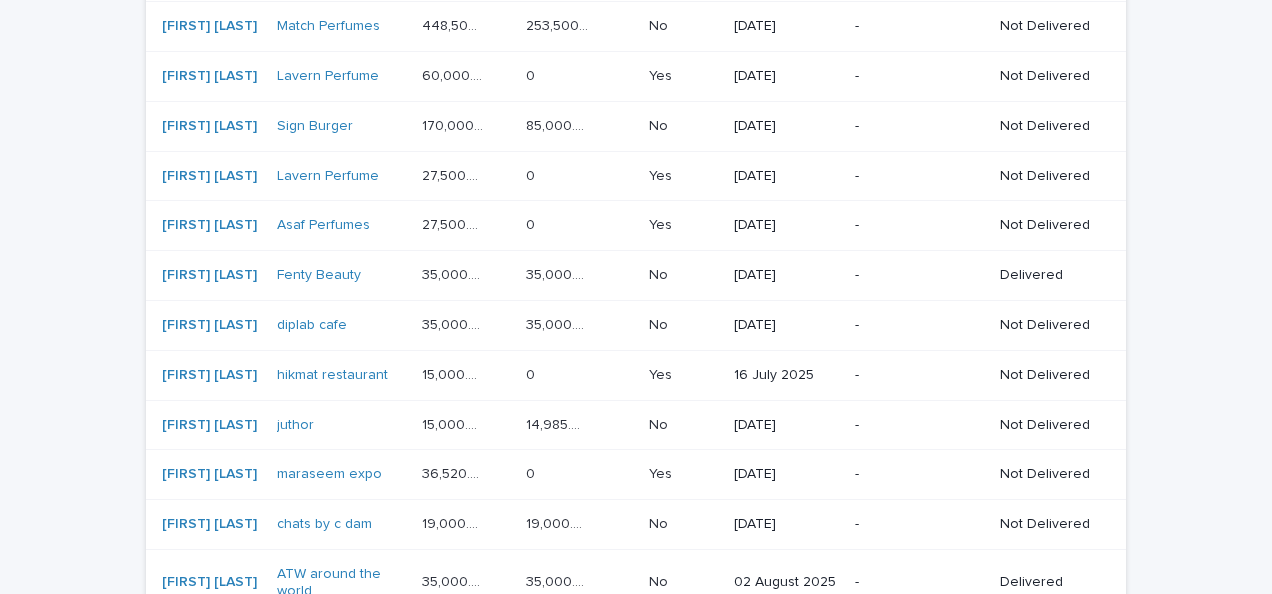 scroll, scrollTop: 404, scrollLeft: 0, axis: vertical 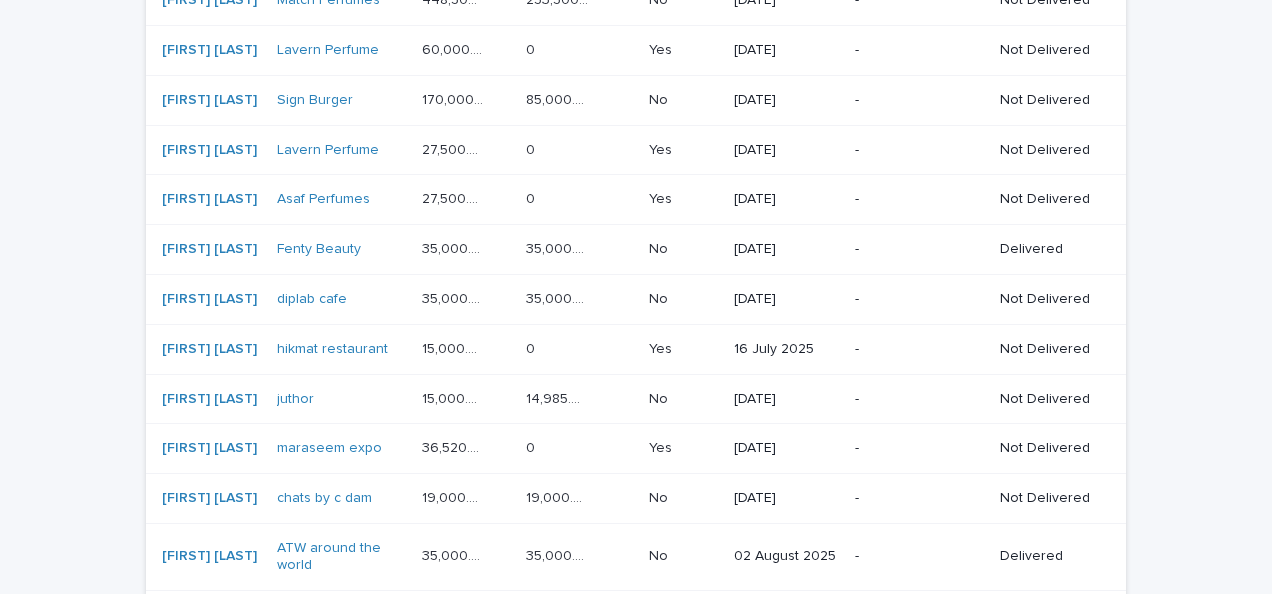 click on "-" at bounding box center (919, 349) 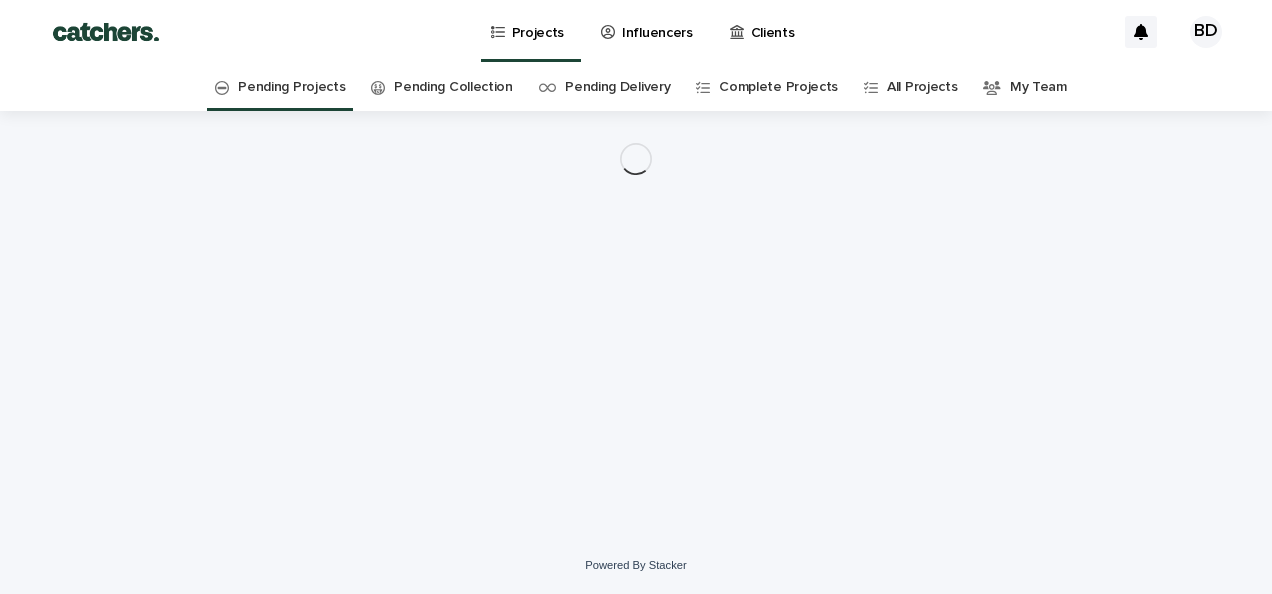 scroll, scrollTop: 0, scrollLeft: 0, axis: both 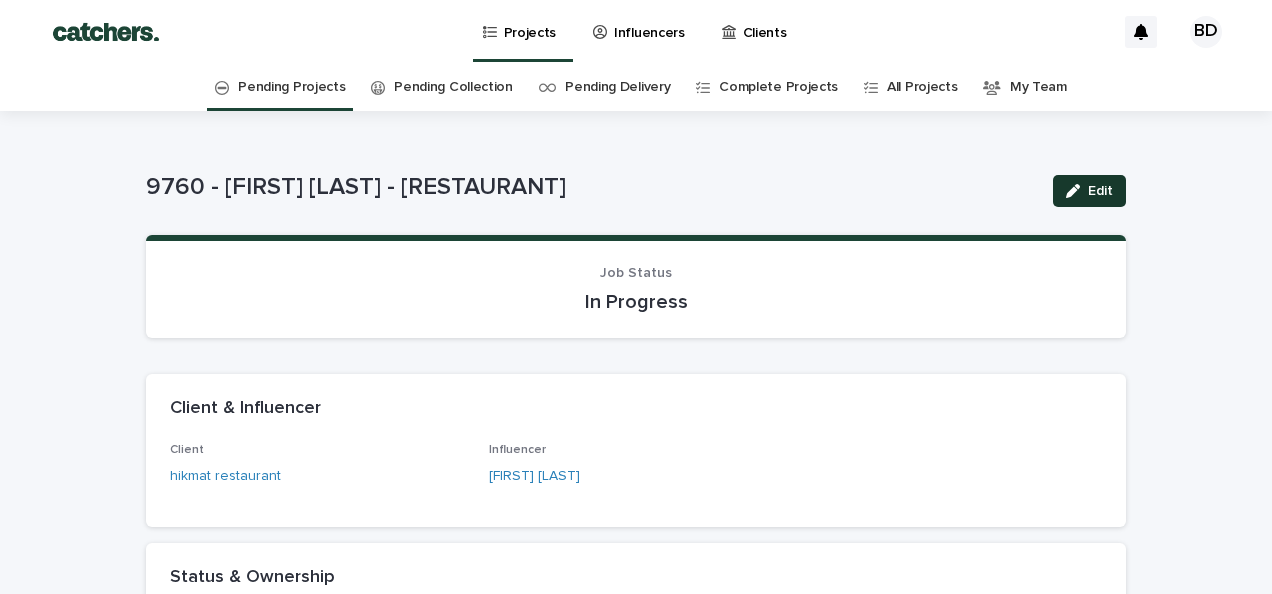click 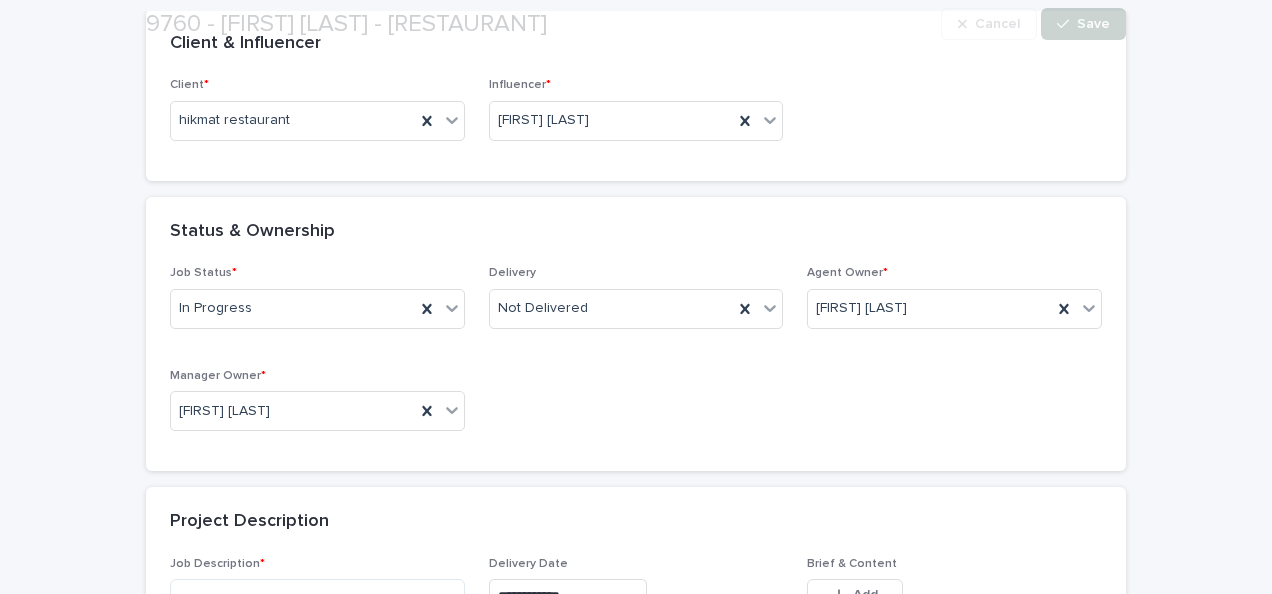 scroll, scrollTop: 445, scrollLeft: 0, axis: vertical 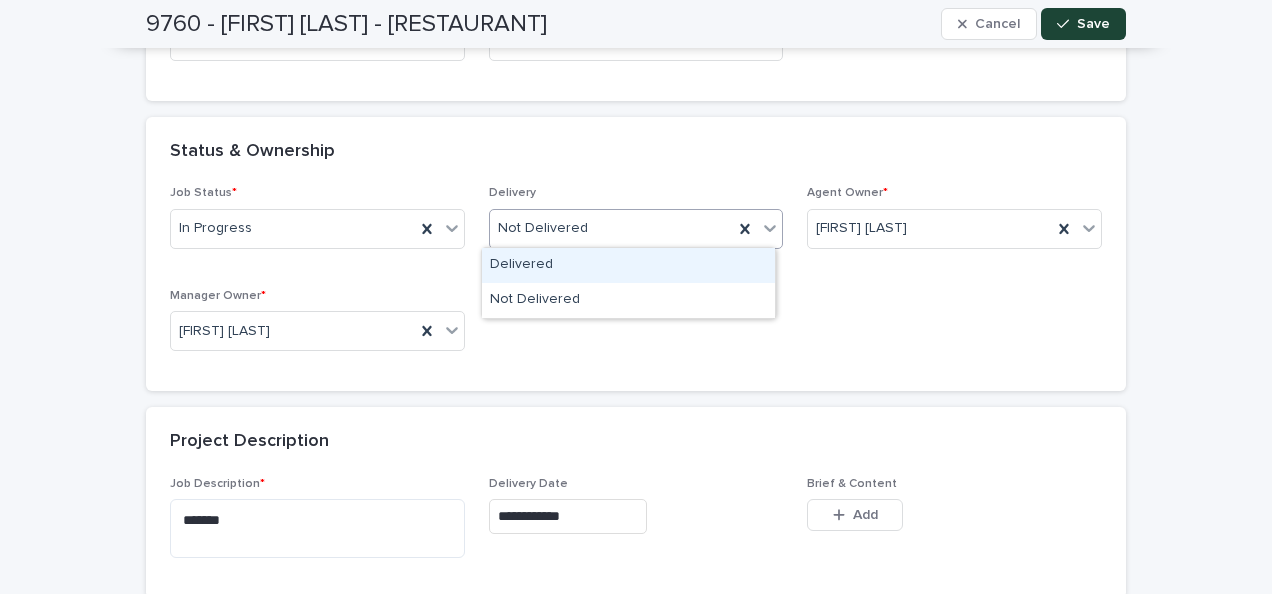 click on "Not Delivered" at bounding box center [612, 228] 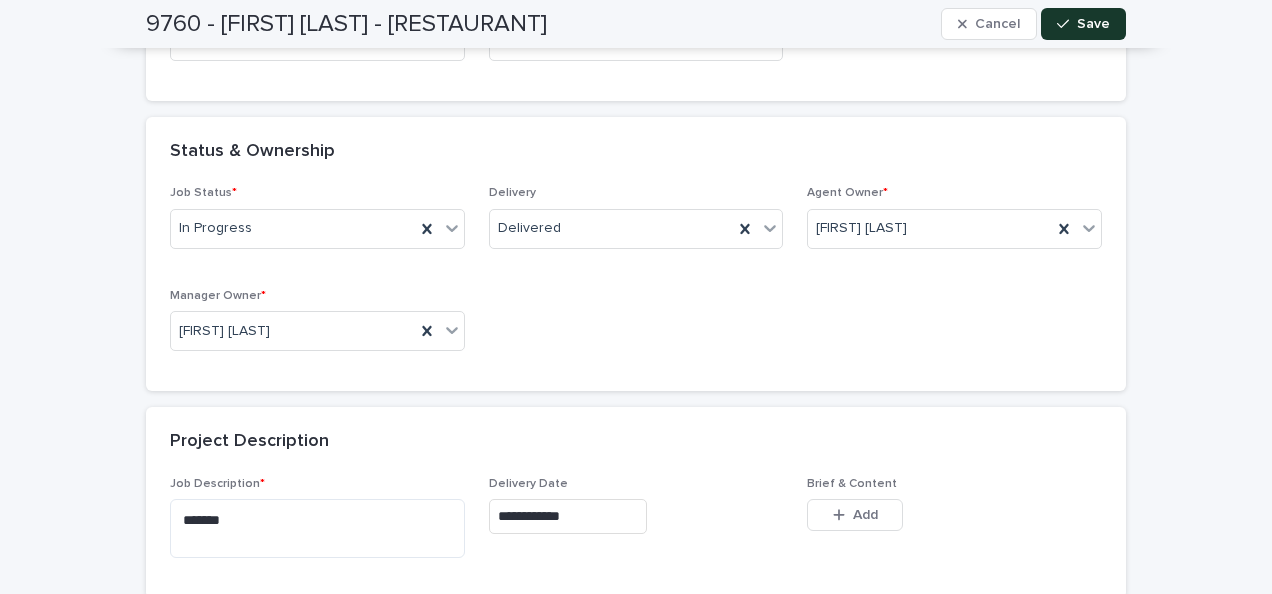 click on "Save" at bounding box center [1083, 24] 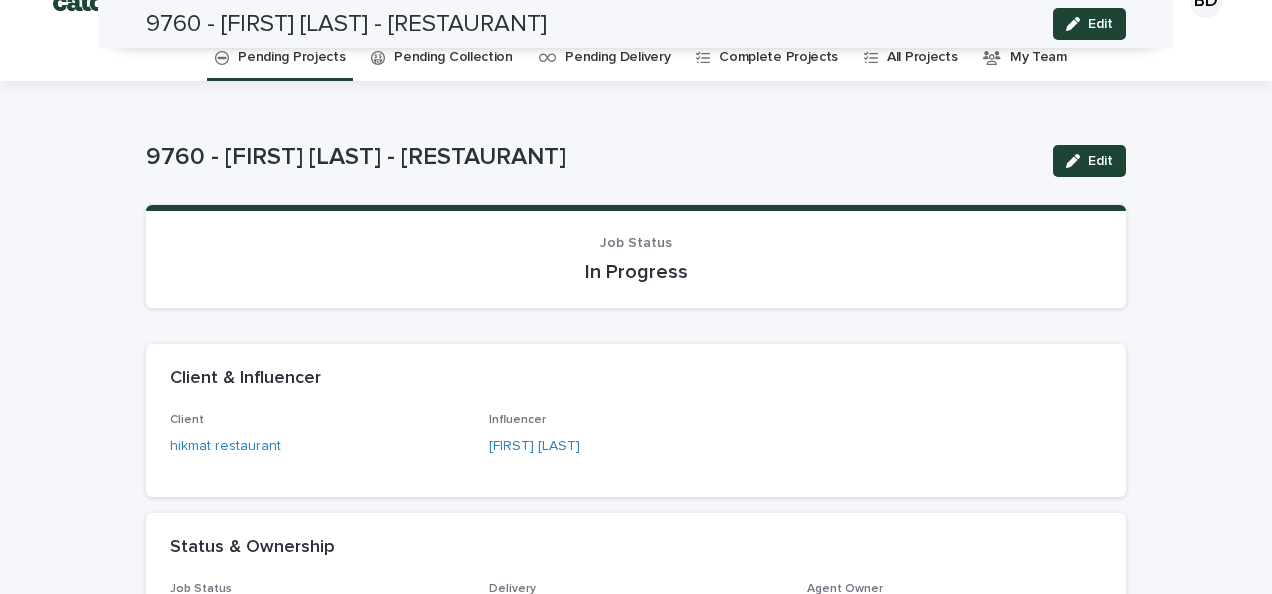 scroll, scrollTop: 0, scrollLeft: 0, axis: both 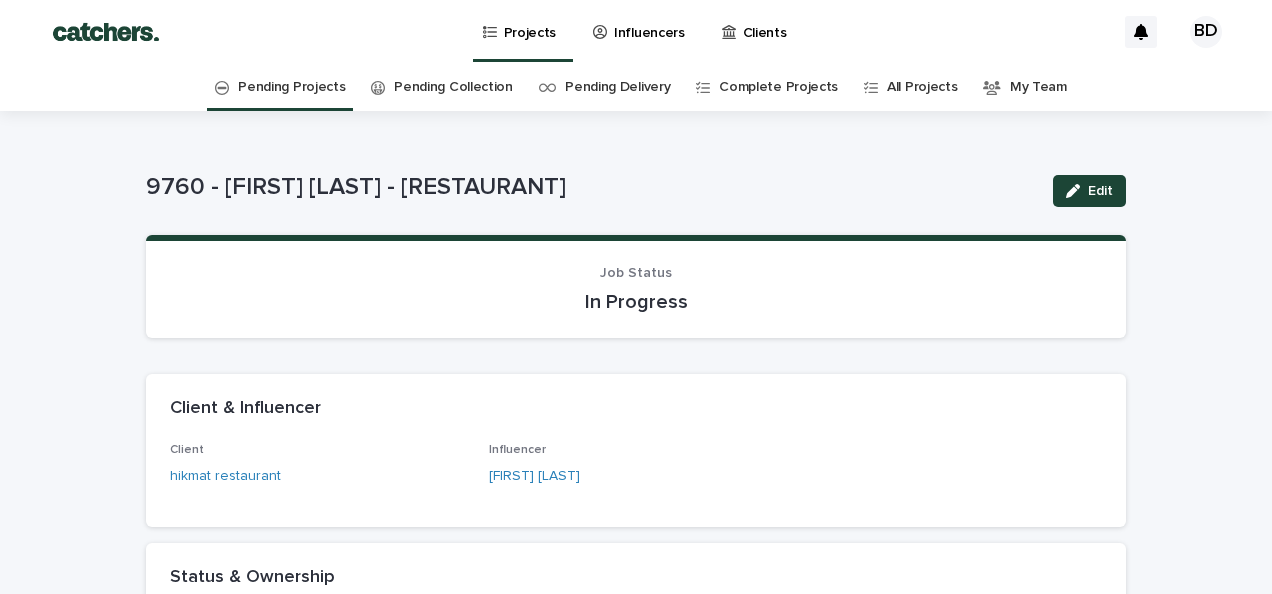 click on "Pending Projects" at bounding box center (291, 87) 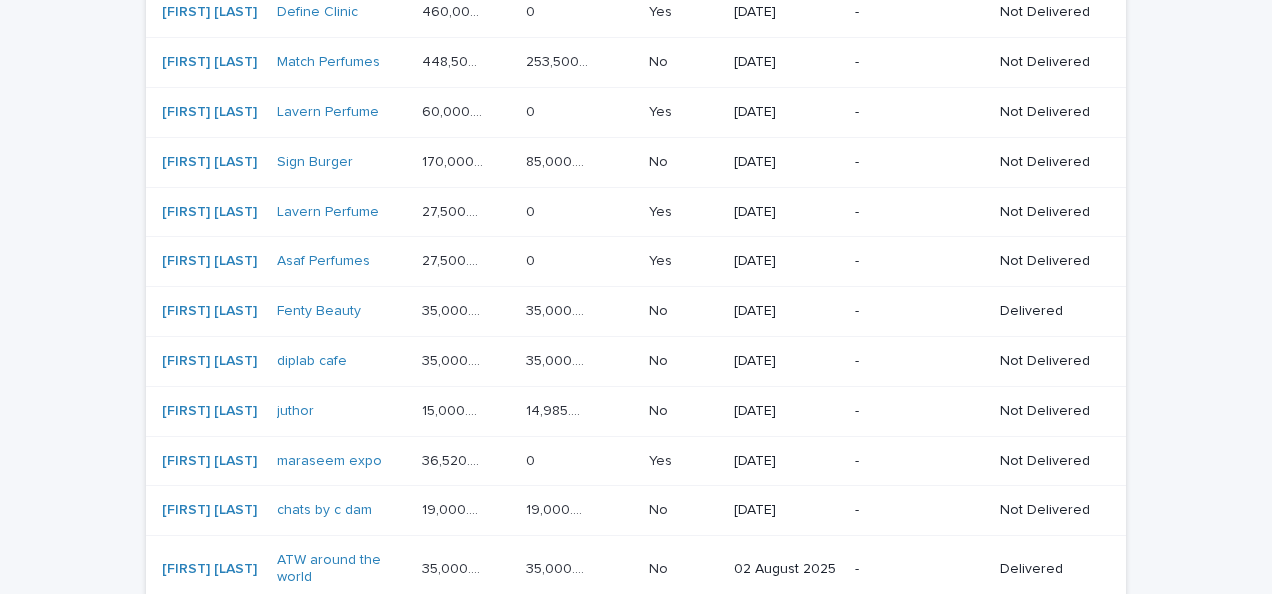 scroll, scrollTop: 341, scrollLeft: 0, axis: vertical 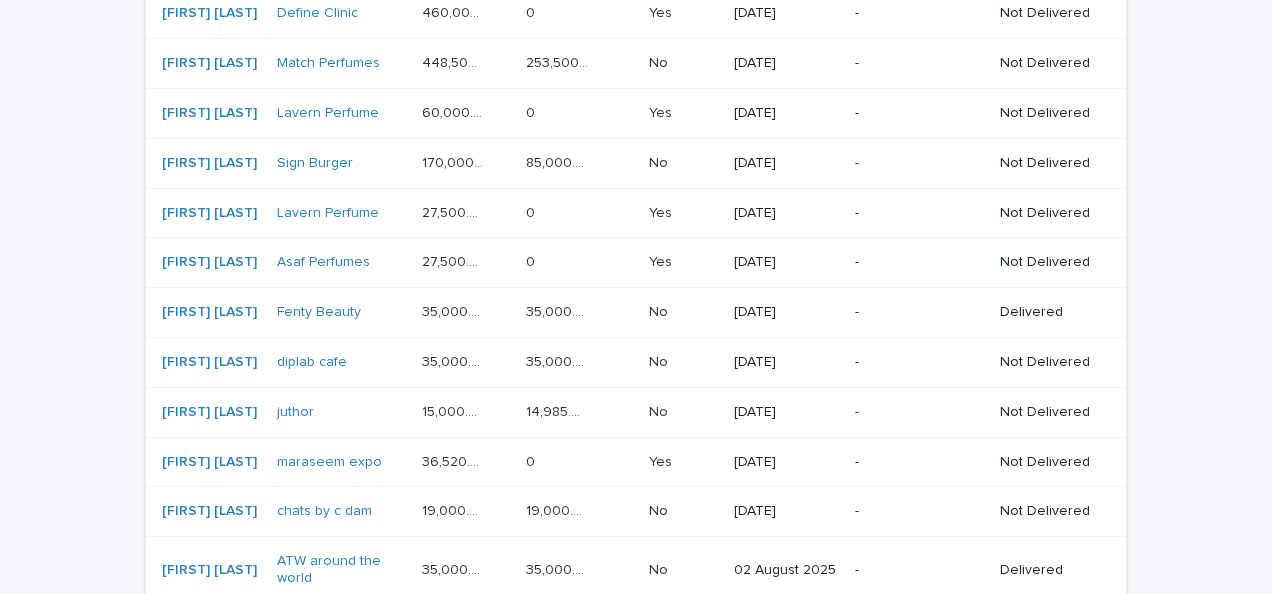 click on "No" at bounding box center (660, 410) 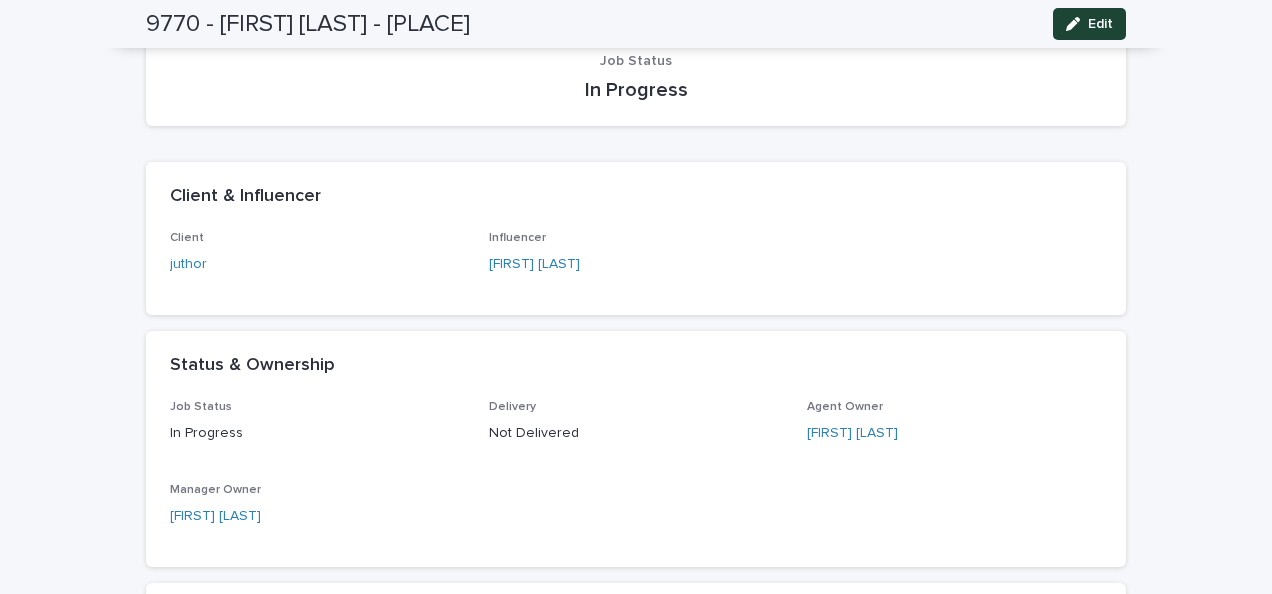 scroll, scrollTop: 0, scrollLeft: 0, axis: both 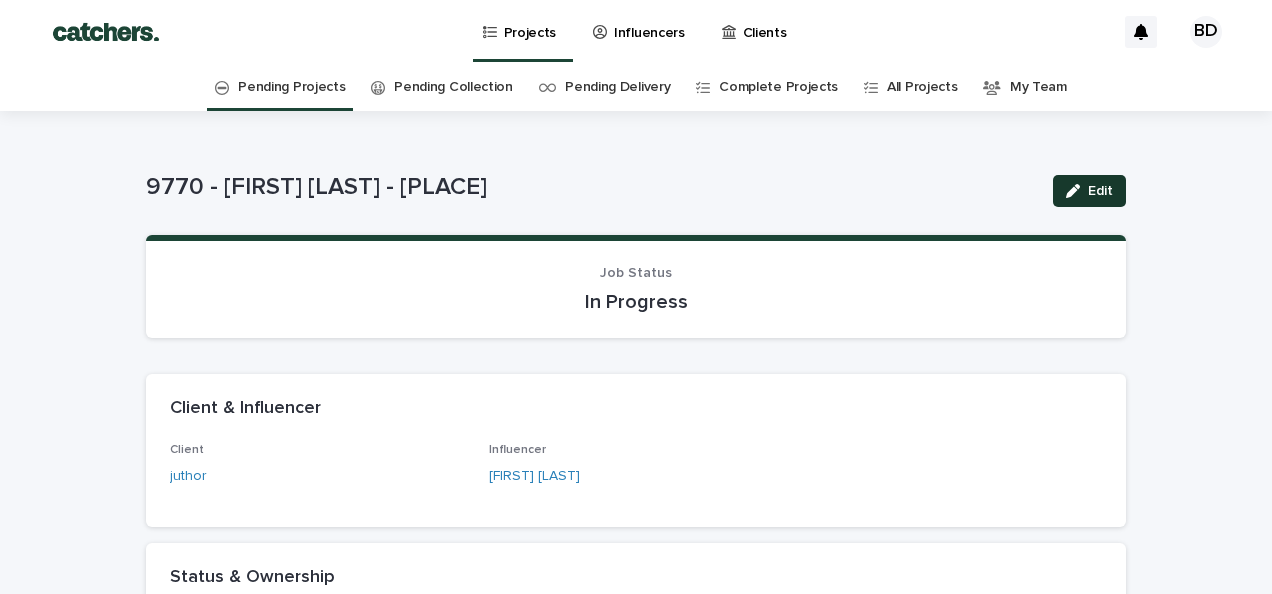 click on "Edit" at bounding box center [1100, 191] 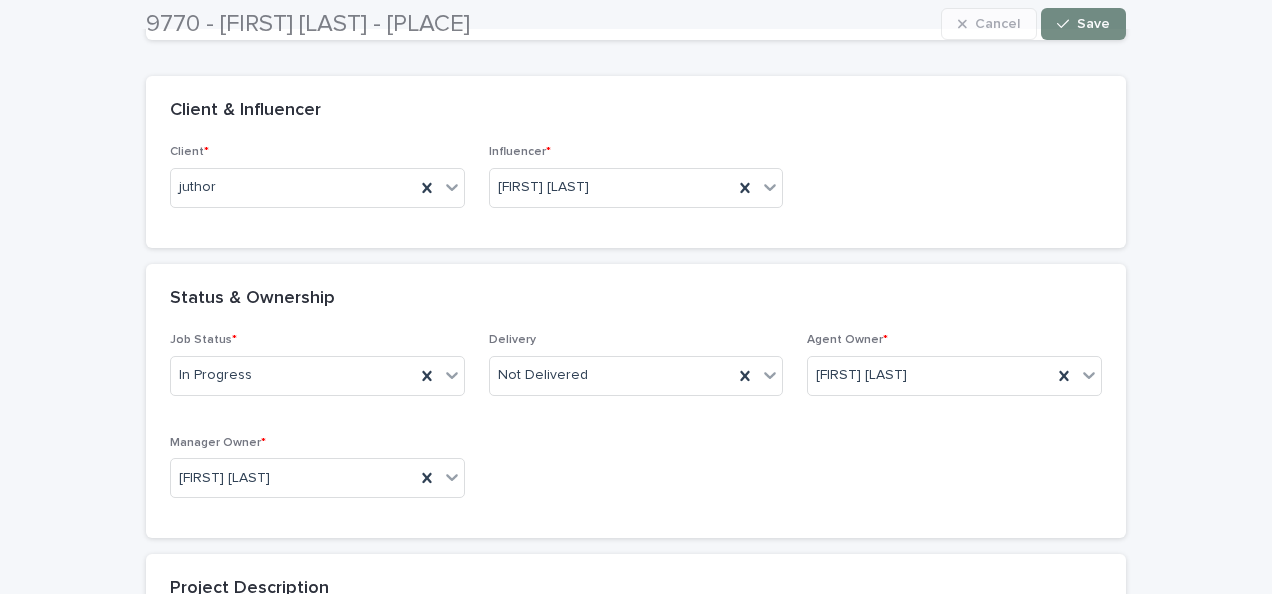 scroll, scrollTop: 321, scrollLeft: 0, axis: vertical 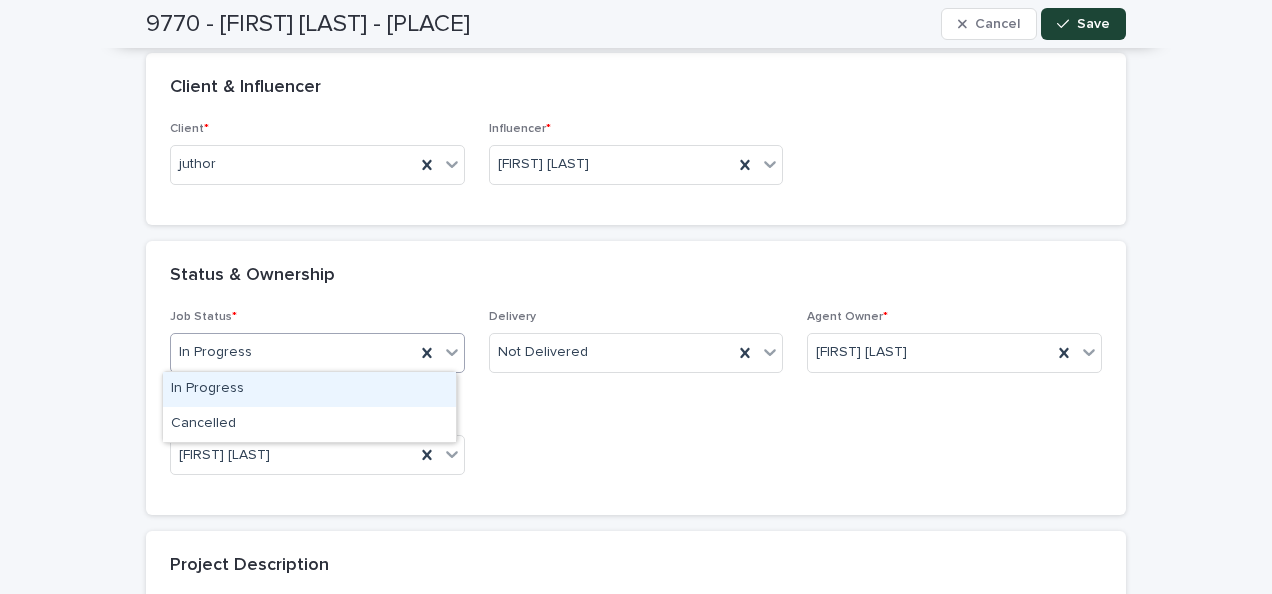 click on "In Progress" at bounding box center [293, 352] 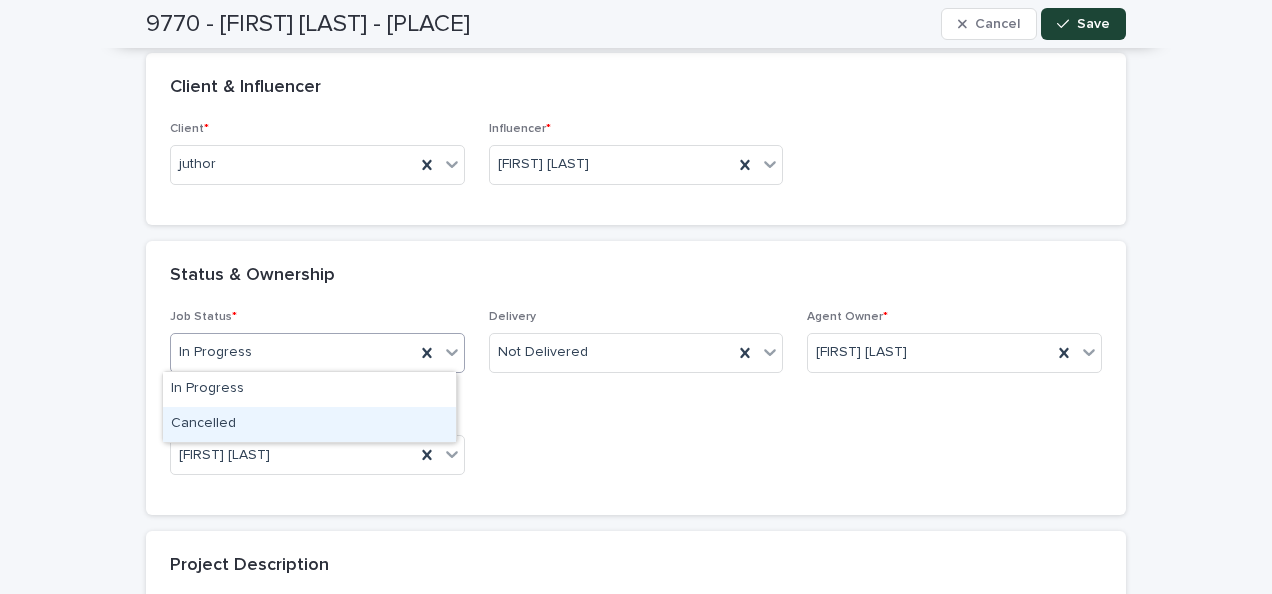 click on "Cancelled" at bounding box center [309, 424] 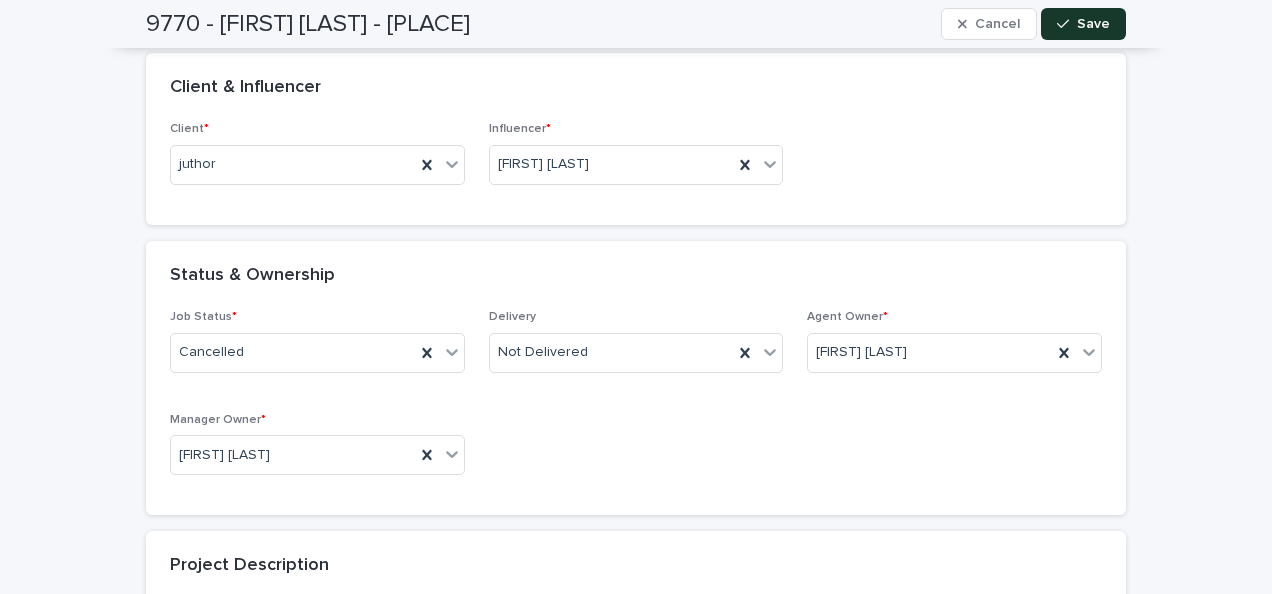 click on "Save" at bounding box center [1093, 24] 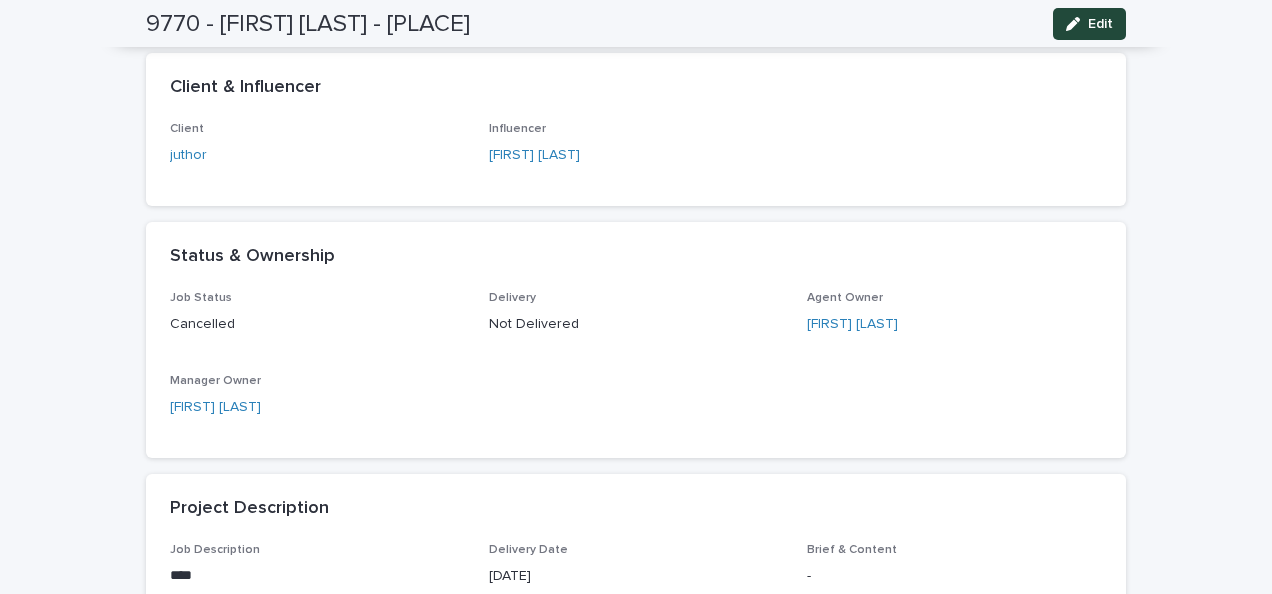 scroll, scrollTop: 0, scrollLeft: 0, axis: both 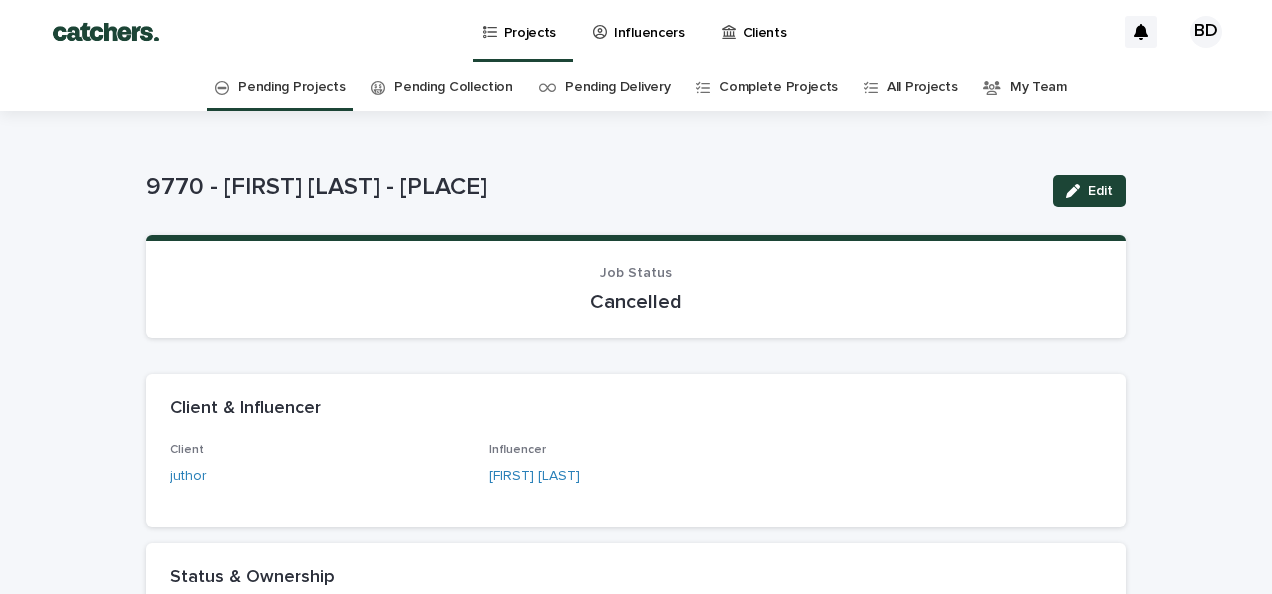click on "Pending Projects" at bounding box center [291, 87] 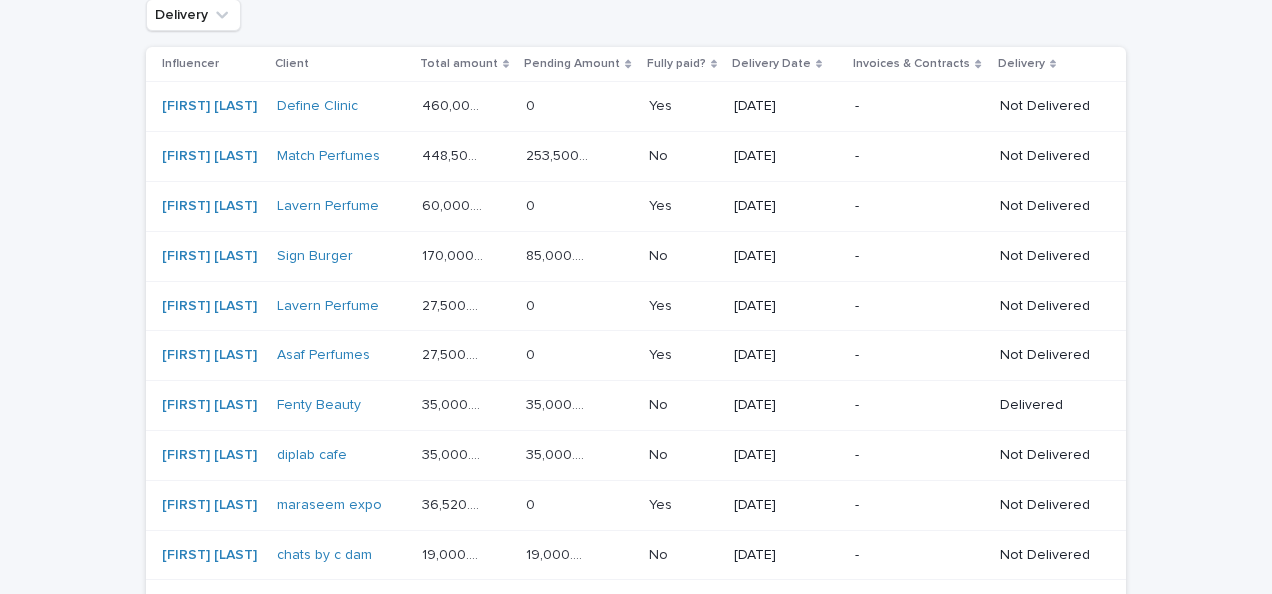 scroll, scrollTop: 245, scrollLeft: 0, axis: vertical 